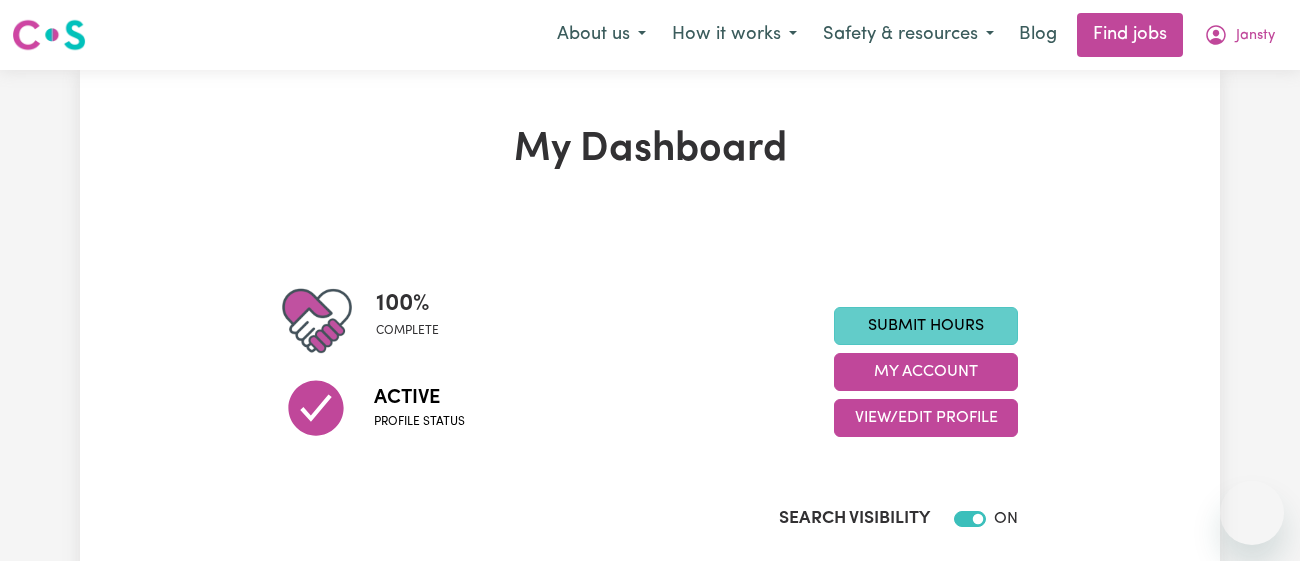 scroll, scrollTop: 0, scrollLeft: 0, axis: both 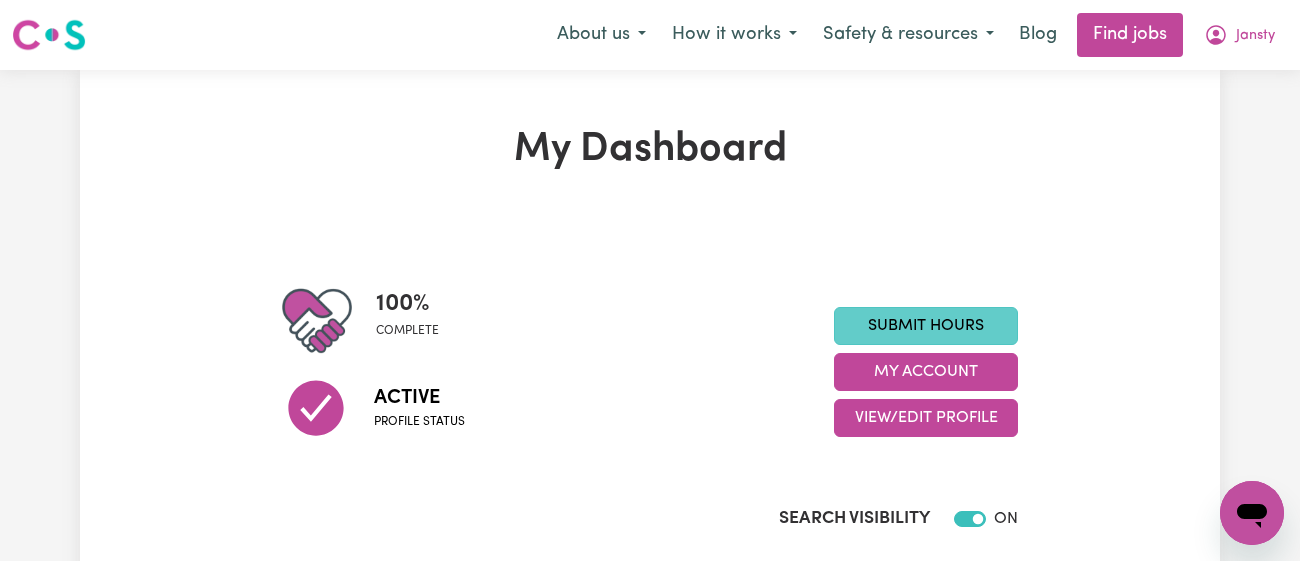 click on "Submit Hours" at bounding box center [926, 326] 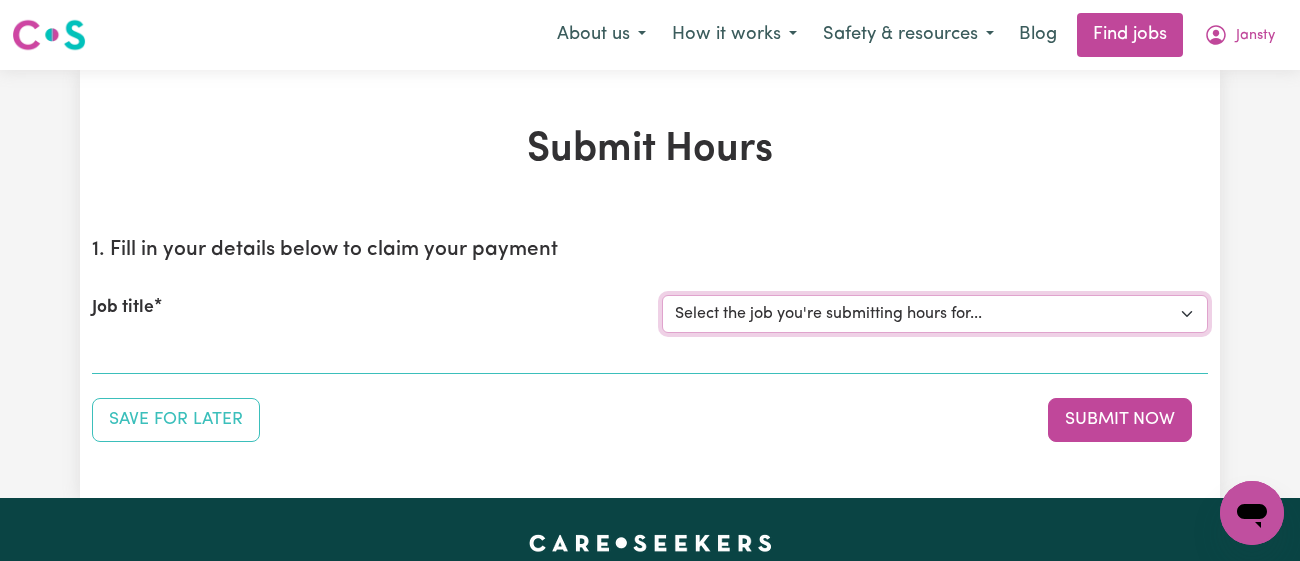 click on "Select the job you're submitting hours for... [[PERSON_NAME]] [DEMOGRAPHIC_DATA] Support Worker Needed In [GEOGRAPHIC_DATA][PERSON_NAME], [GEOGRAPHIC_DATA] [[PERSON_NAME]] Support Worker Required in [PERSON_NAME][GEOGRAPHIC_DATA], [GEOGRAPHIC_DATA] [[PERSON_NAME], [PERSON_NAME] & [PERSON_NAME]] Support Worker Required in [GEOGRAPHIC_DATA], [GEOGRAPHIC_DATA] [[PERSON_NAME] ( [PERSON_NAME]) [PERSON_NAME]] Support worker required in [GEOGRAPHIC_DATA], [GEOGRAPHIC_DATA] for Domestic Assistance [Dong Fu] Weekend Care worker needed at [GEOGRAPHIC_DATA], [GEOGRAPHIC_DATA] for Personal Care, Domestic Assistance and Social Companionship [[PERSON_NAME] NDIS#430270255] URGENT Support Worker Needed Personal Care And Hoist/Transfers Ongoing Mon to [GEOGRAPHIC_DATA], [GEOGRAPHIC_DATA]" at bounding box center [935, 314] 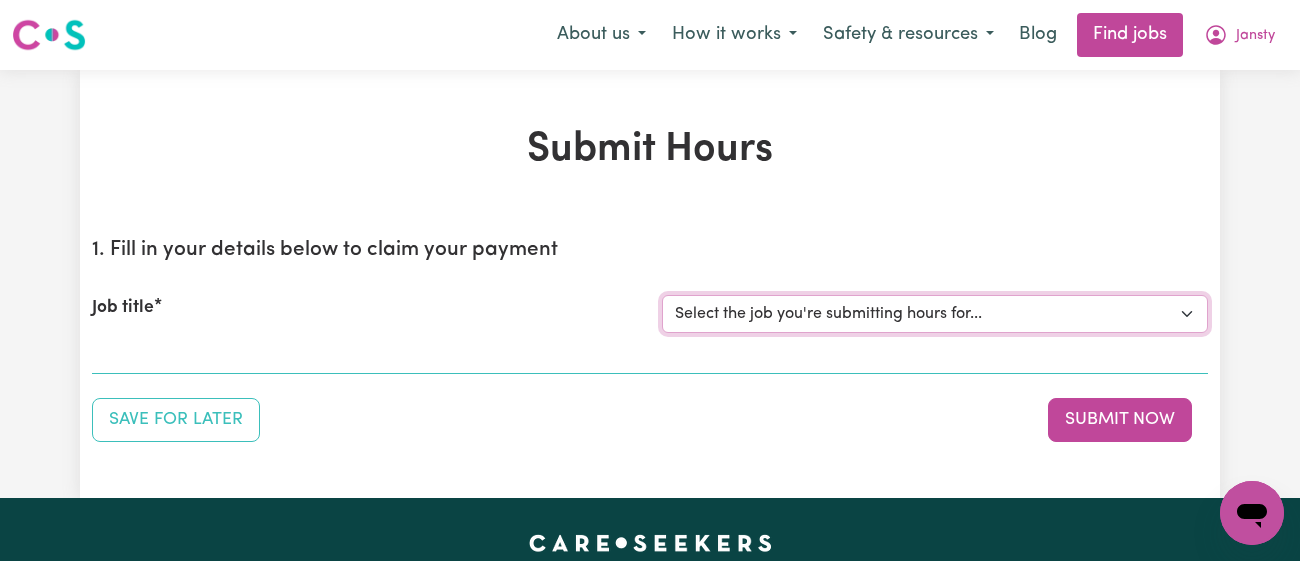 select on "7090" 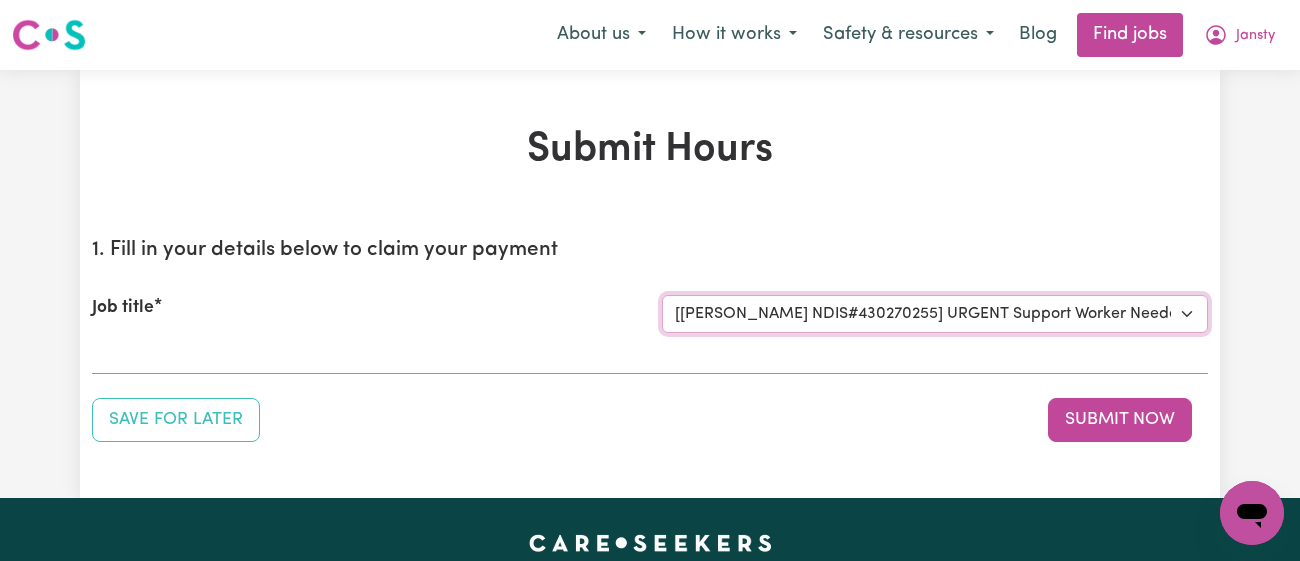 click on "Select the job you're submitting hours for... [[PERSON_NAME]] [DEMOGRAPHIC_DATA] Support Worker Needed In [GEOGRAPHIC_DATA][PERSON_NAME], [GEOGRAPHIC_DATA] [[PERSON_NAME]] Support Worker Required in [PERSON_NAME][GEOGRAPHIC_DATA], [GEOGRAPHIC_DATA] [[PERSON_NAME], [PERSON_NAME] & [PERSON_NAME]] Support Worker Required in [GEOGRAPHIC_DATA], [GEOGRAPHIC_DATA] [[PERSON_NAME] ( [PERSON_NAME]) [PERSON_NAME]] Support worker required in [GEOGRAPHIC_DATA], [GEOGRAPHIC_DATA] for Domestic Assistance [Dong Fu] Weekend Care worker needed at [GEOGRAPHIC_DATA], [GEOGRAPHIC_DATA] for Personal Care, Domestic Assistance and Social Companionship [[PERSON_NAME] NDIS#430270255] URGENT Support Worker Needed Personal Care And Hoist/Transfers Ongoing Mon to [GEOGRAPHIC_DATA], [GEOGRAPHIC_DATA]" at bounding box center [935, 314] 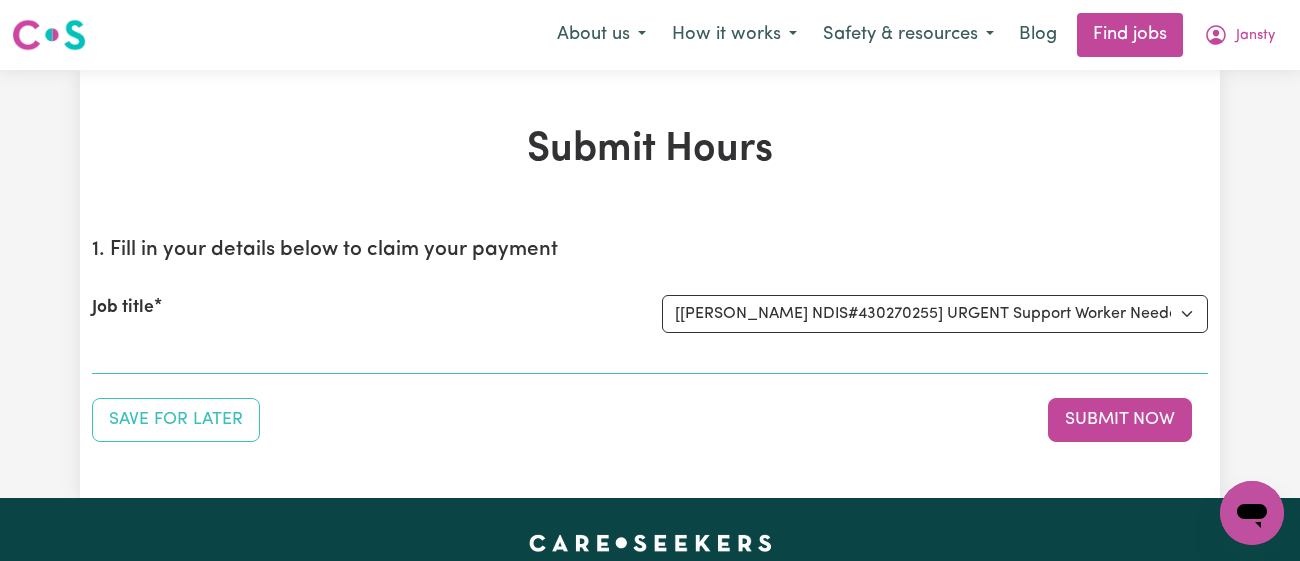 click on "1. Fill in your details below to claim your payment Job title Select the job you're submitting hours for... [[PERSON_NAME]] [DEMOGRAPHIC_DATA] Support Worker Needed In [GEOGRAPHIC_DATA][PERSON_NAME], [GEOGRAPHIC_DATA] [[PERSON_NAME]] Support Worker Required in [PERSON_NAME][GEOGRAPHIC_DATA], [GEOGRAPHIC_DATA] [[PERSON_NAME], [PERSON_NAME] & [PERSON_NAME]] Support Worker Required in [GEOGRAPHIC_DATA], [GEOGRAPHIC_DATA] [[PERSON_NAME] ( [PERSON_NAME]) [PERSON_NAME]] Support worker required in [GEOGRAPHIC_DATA], [GEOGRAPHIC_DATA] for Domestic Assistance [Dong Fu] Weekend Care worker needed at [GEOGRAPHIC_DATA], [GEOGRAPHIC_DATA] for Personal Care, Domestic Assistance and Social Companionship [[PERSON_NAME] NDIS#430270255] URGENT Support Worker Needed Personal Care And Hoist/Transfers Ongoing Mon to [GEOGRAPHIC_DATA], [GEOGRAPHIC_DATA]" at bounding box center (650, 298) 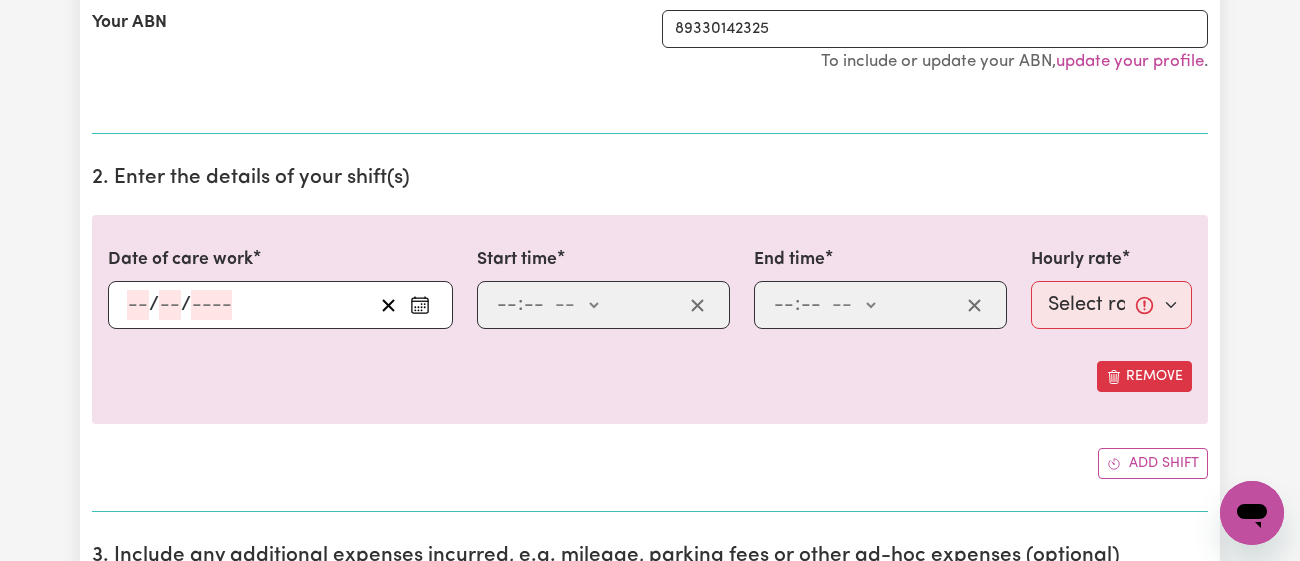scroll, scrollTop: 449, scrollLeft: 0, axis: vertical 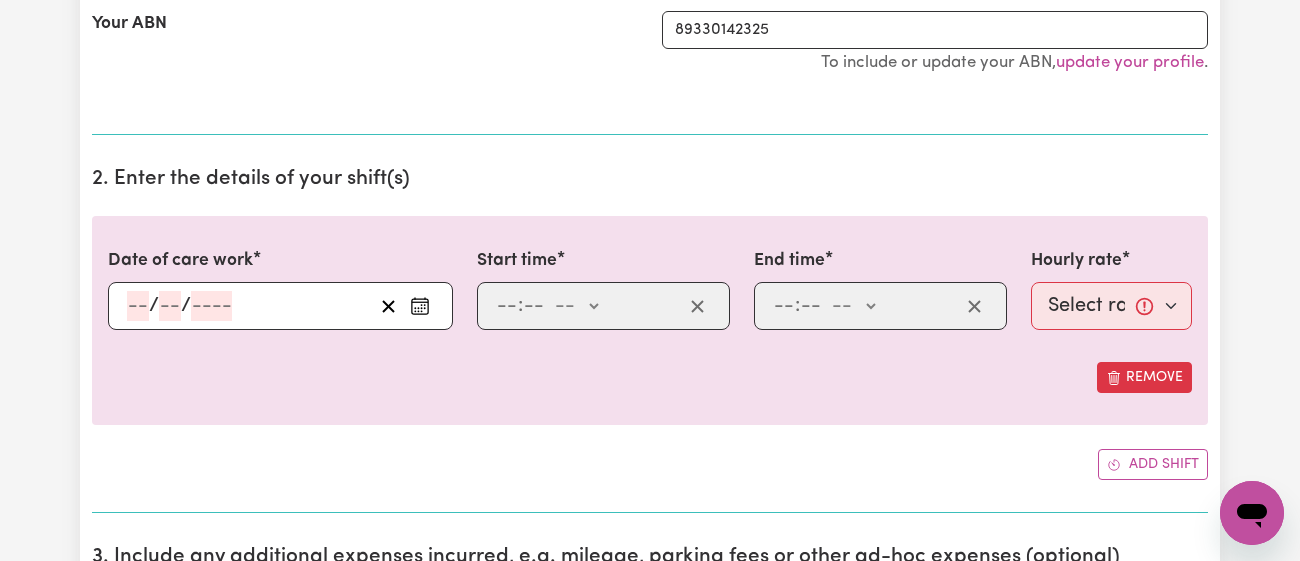 click 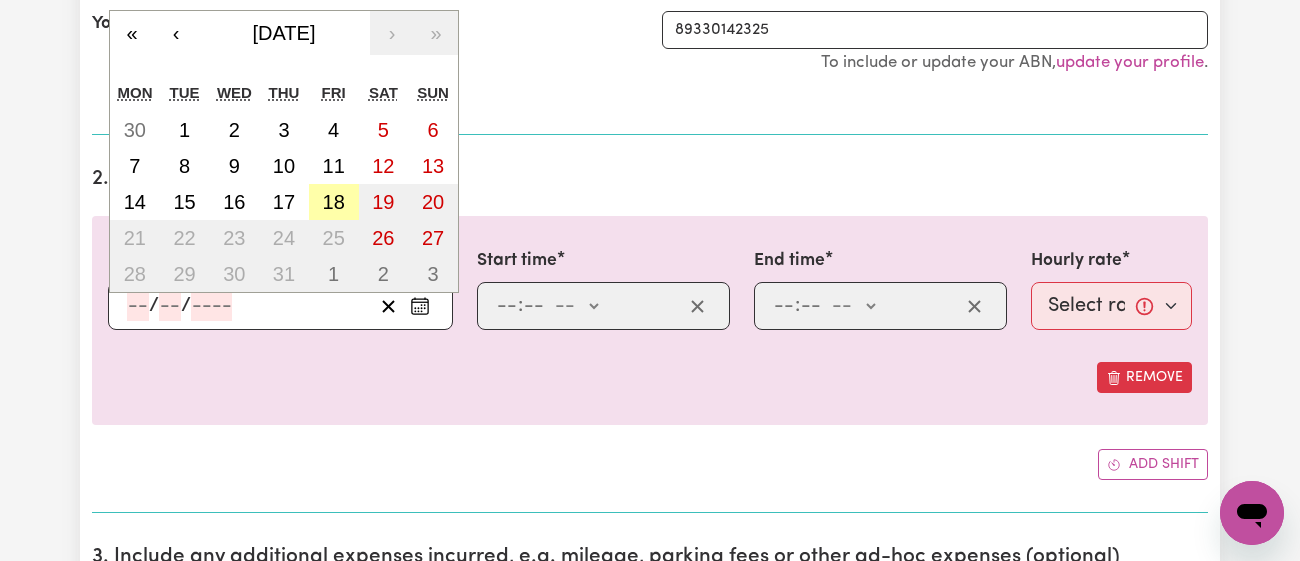 click on "18" at bounding box center [334, 202] 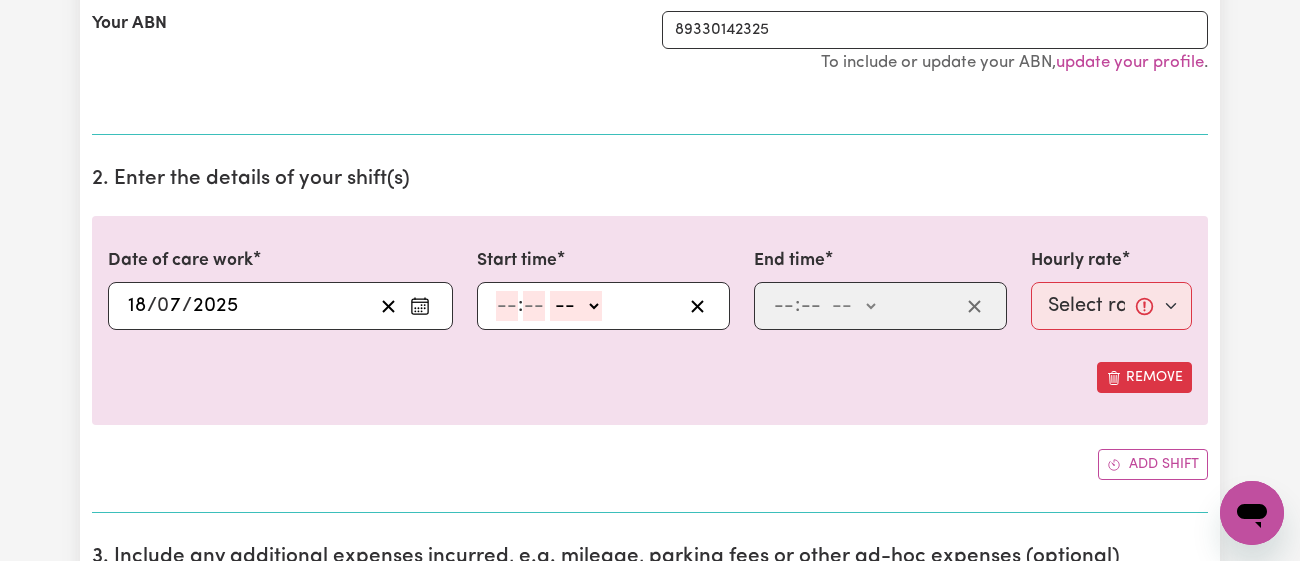 click 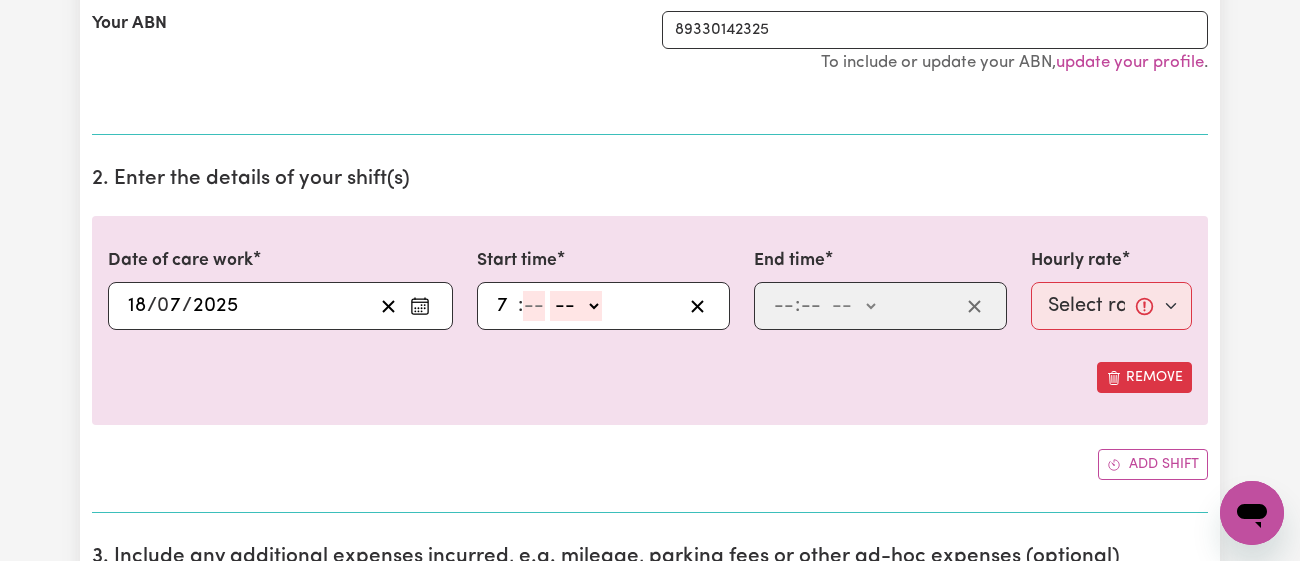 type on "7" 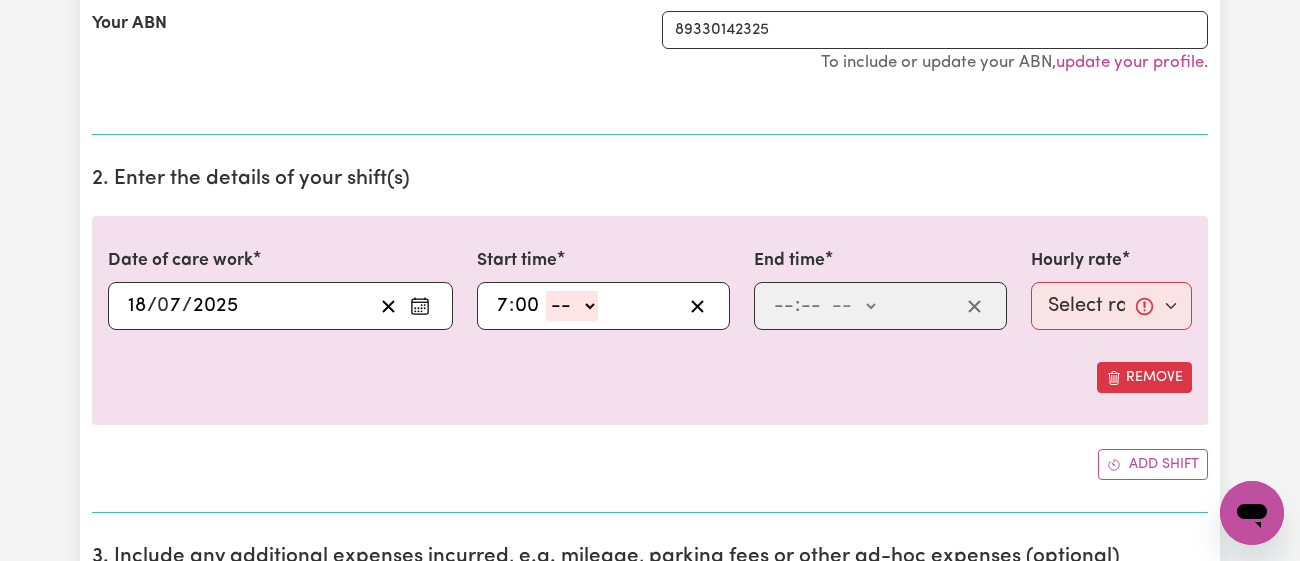type on "00" 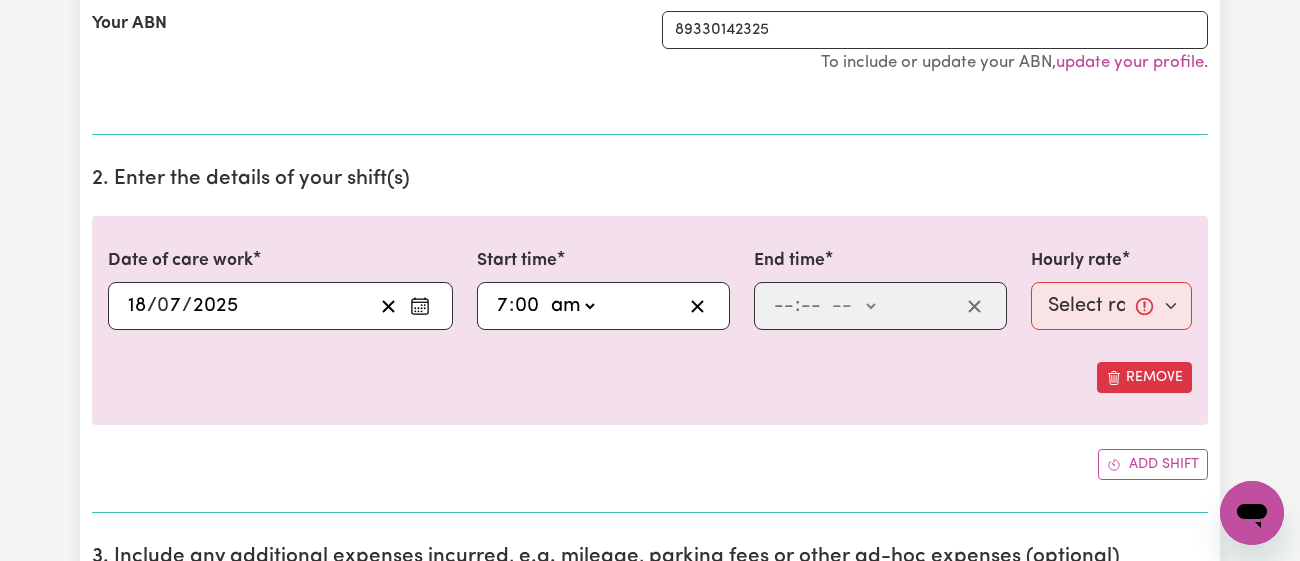 click on "-- am pm" 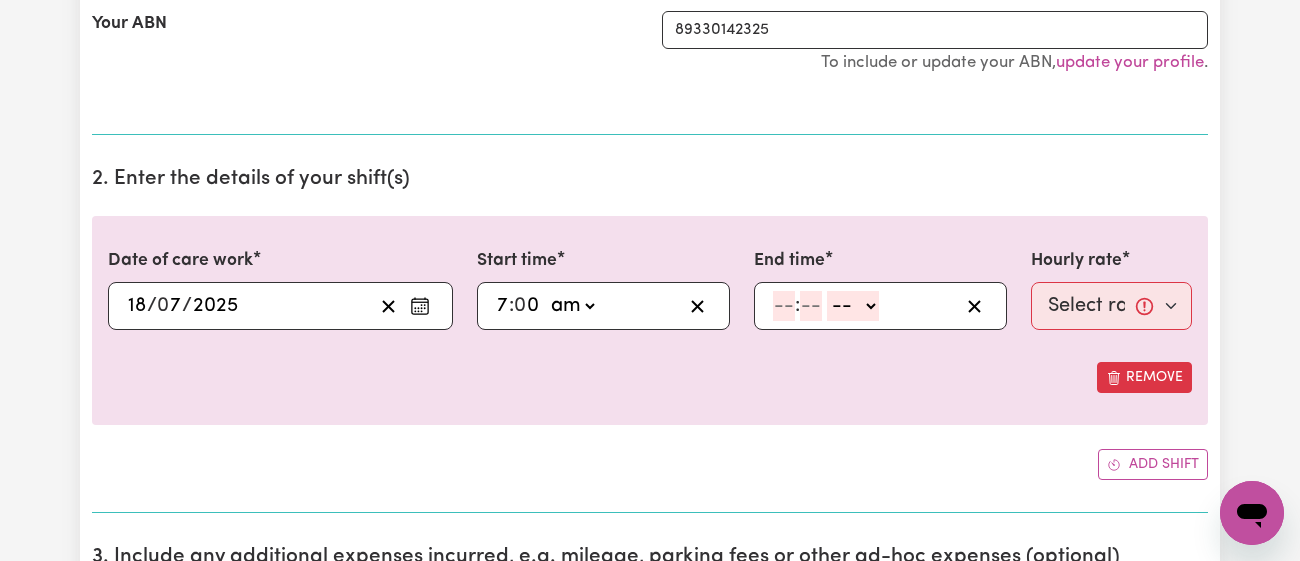 click 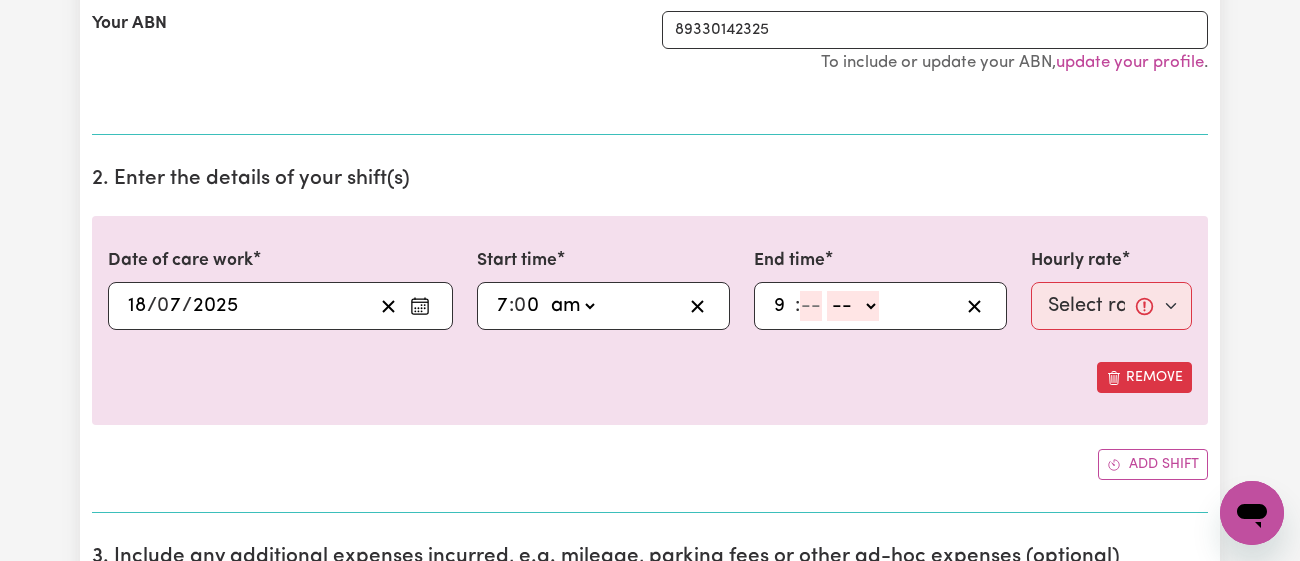 type on "9" 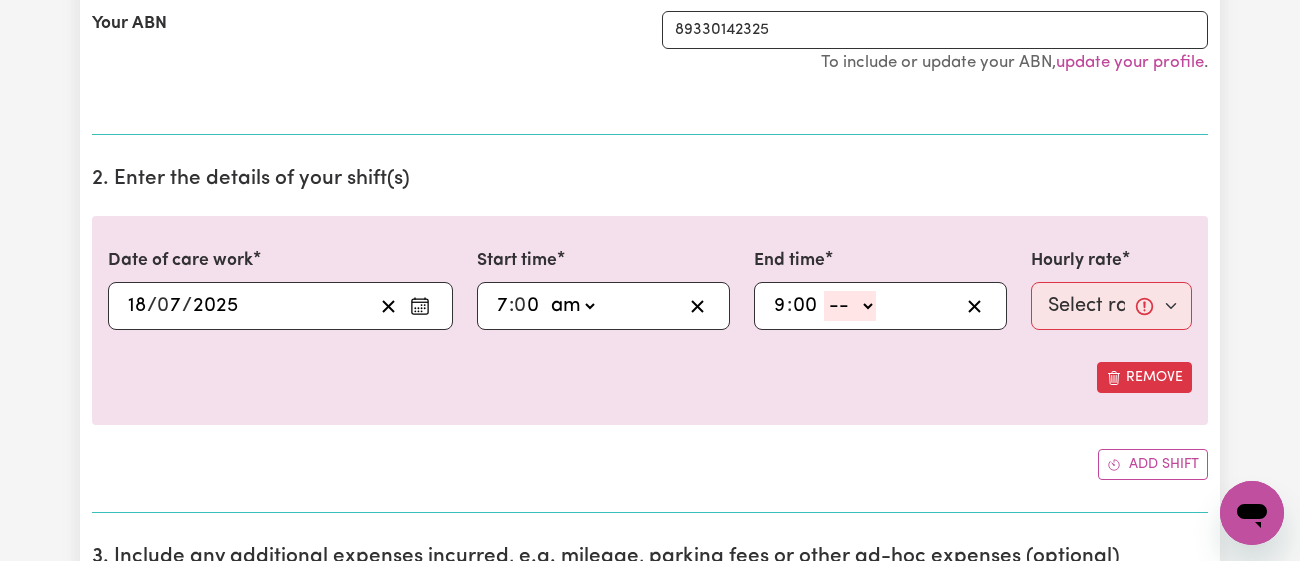 type on "00" 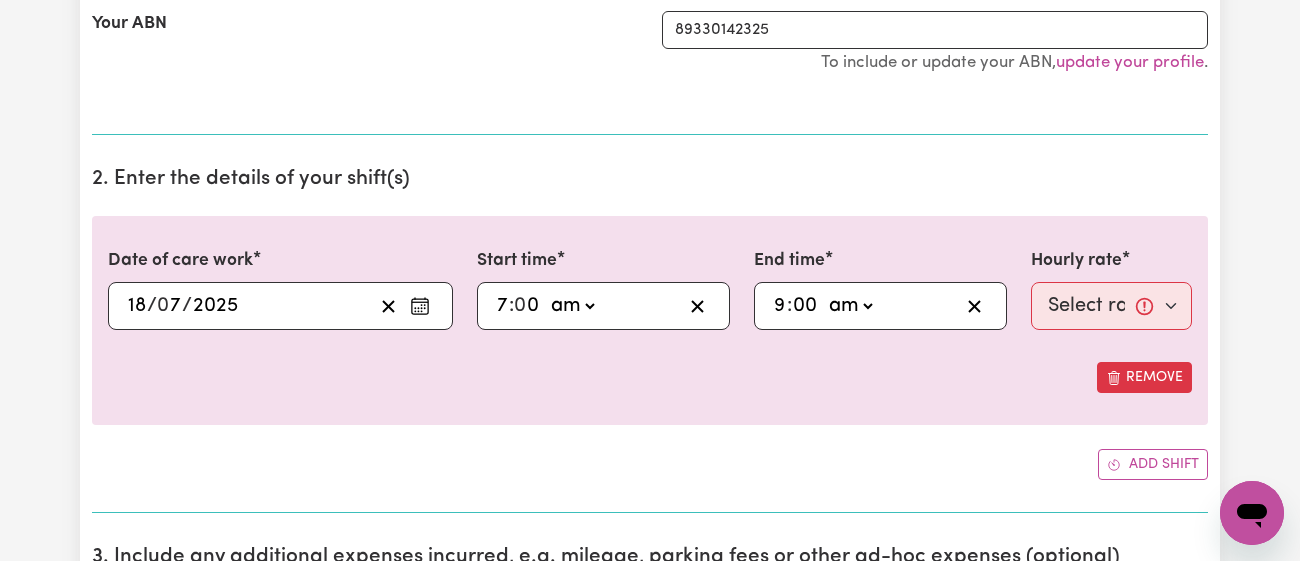 click on "-- am pm" 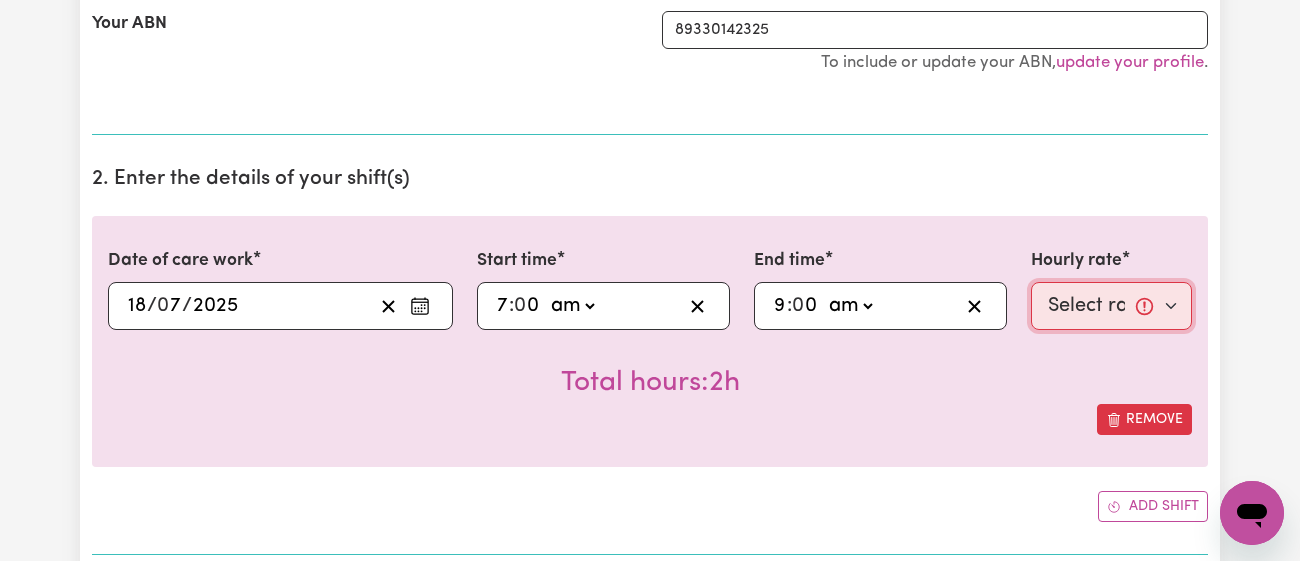 click on "Select rate... $46.78 (Weekday) $51.98 ([DATE]) $76.92 (Public Holiday)" at bounding box center (1111, 306) 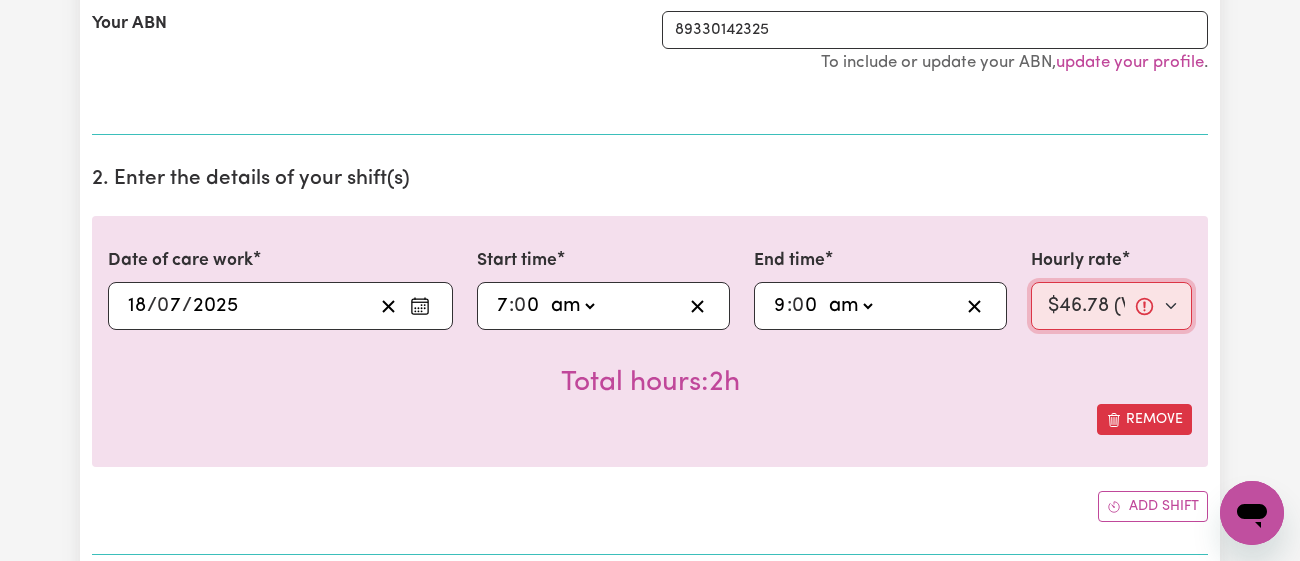 click on "Select rate... $46.78 (Weekday) $51.98 ([DATE]) $76.92 (Public Holiday)" at bounding box center (1111, 306) 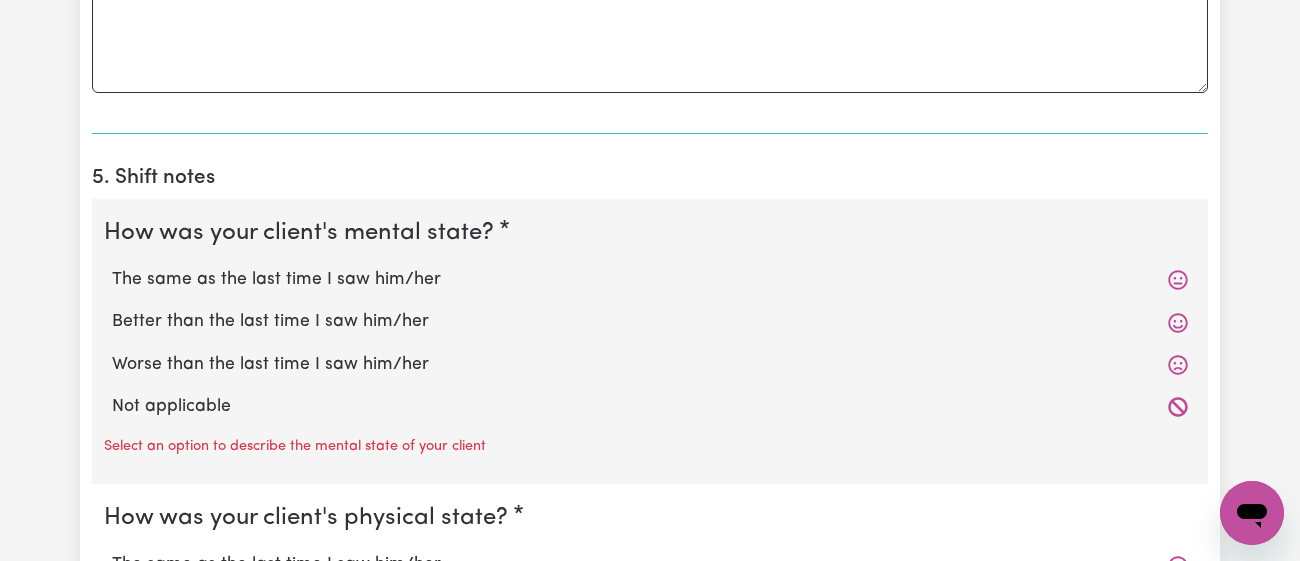 scroll, scrollTop: 1382, scrollLeft: 0, axis: vertical 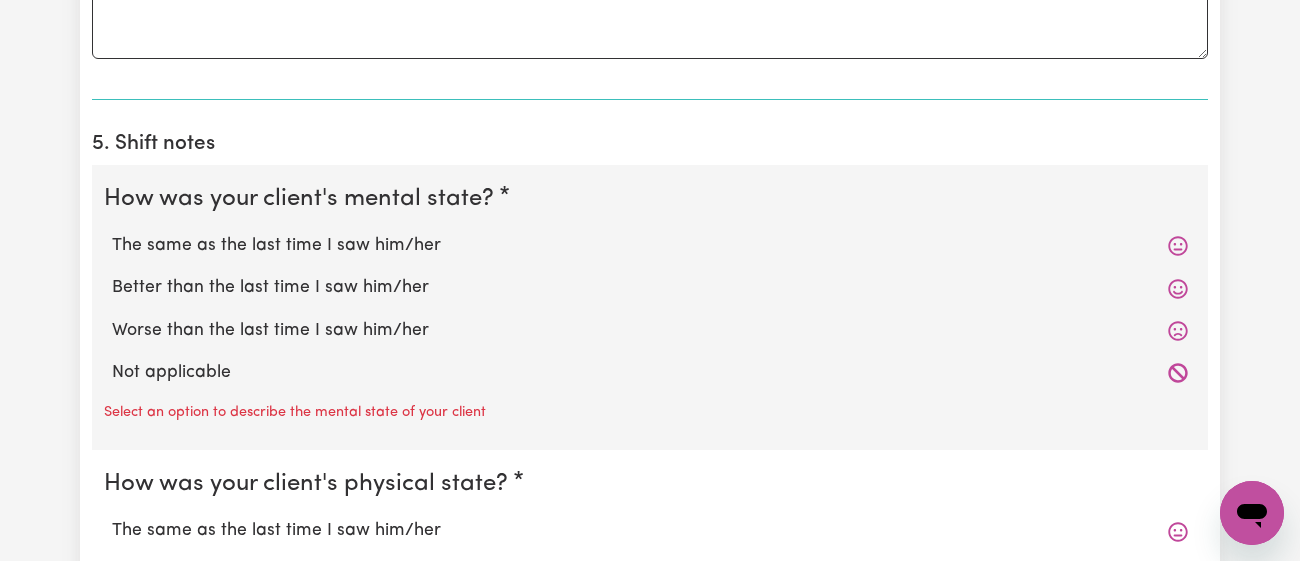 click on "The same as the last time I saw him/her" at bounding box center (650, 246) 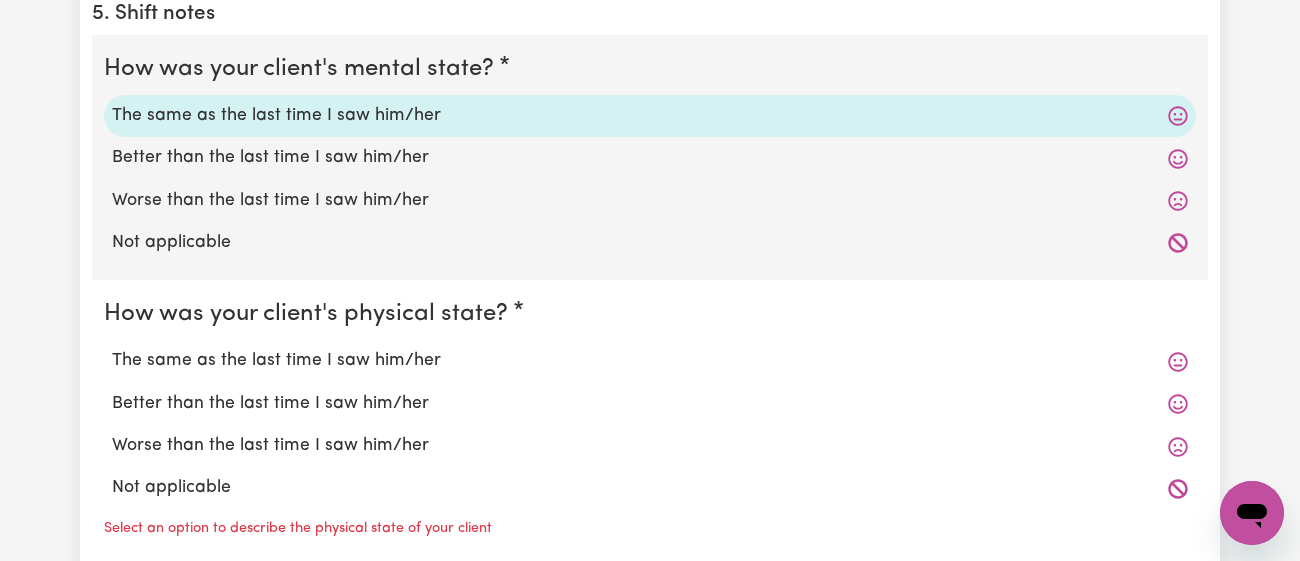 scroll, scrollTop: 1513, scrollLeft: 0, axis: vertical 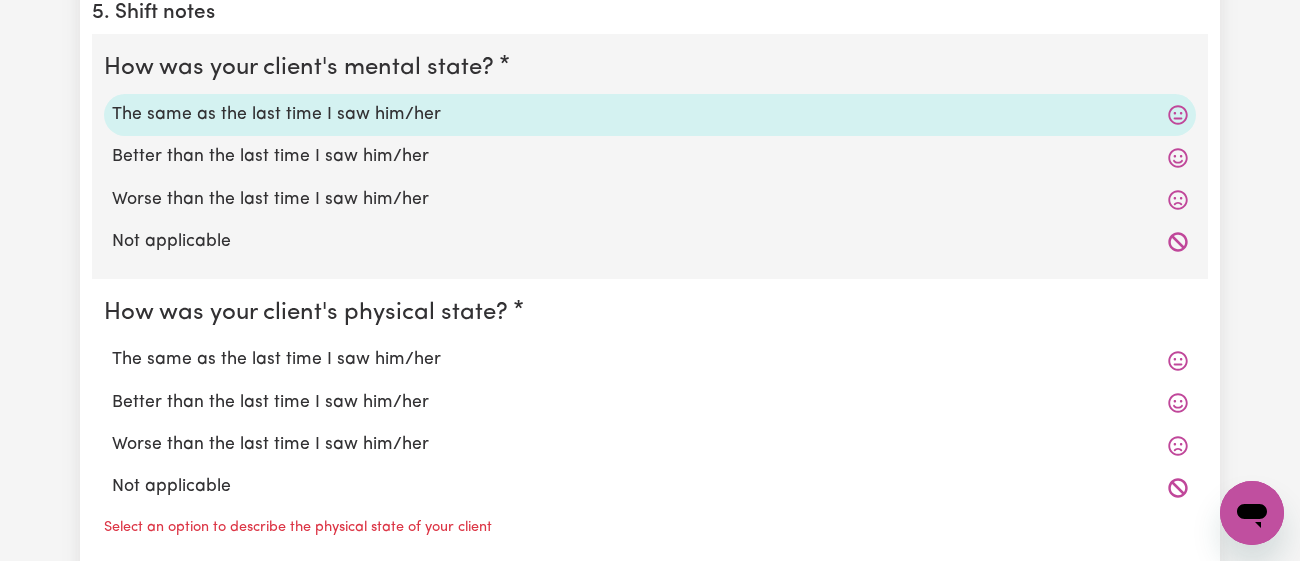click on "Better than the last time I saw him/her" at bounding box center (650, 157) 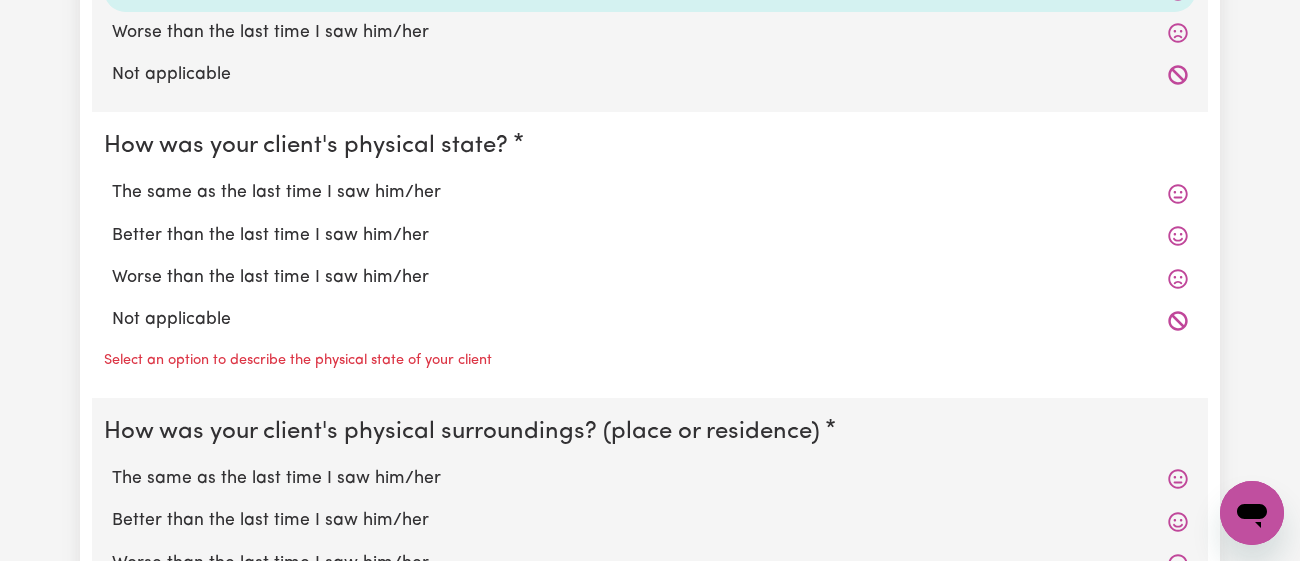 scroll, scrollTop: 1682, scrollLeft: 0, axis: vertical 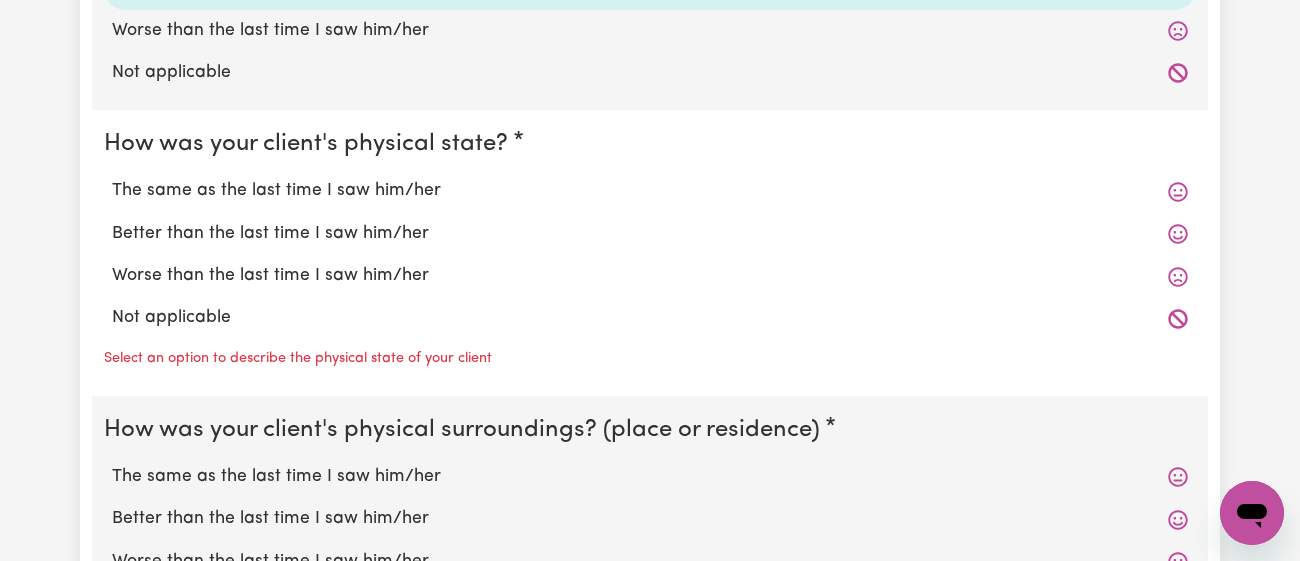 click on "The same as the last time I saw him/her" at bounding box center (650, 191) 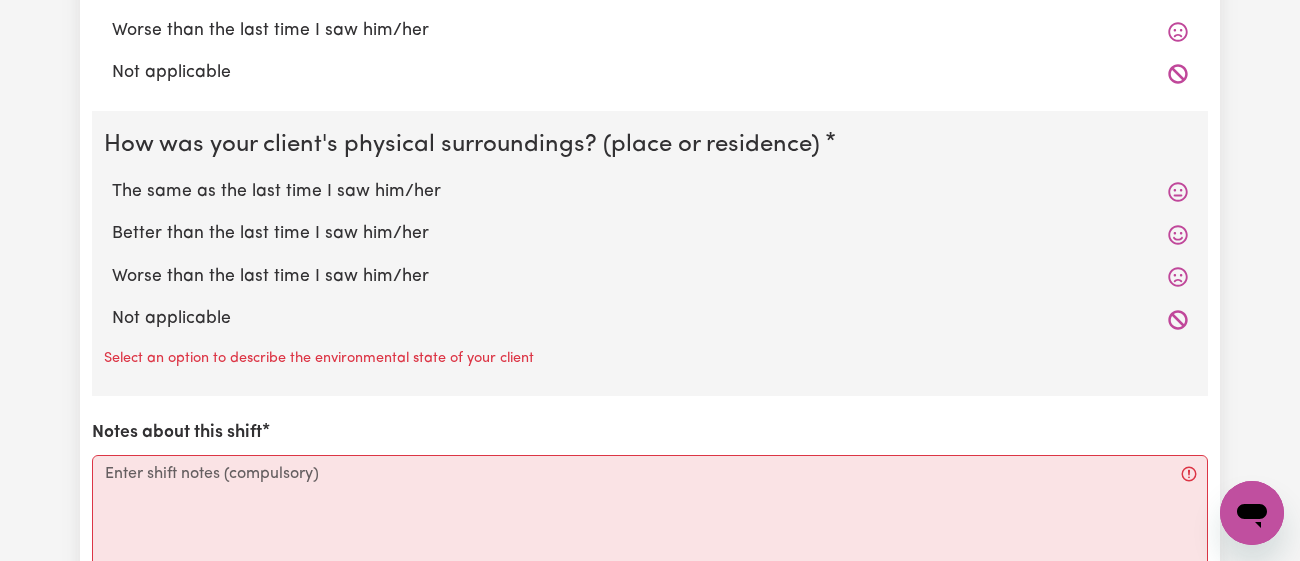 click on "Better than the last time I saw him/her" at bounding box center (650, 234) 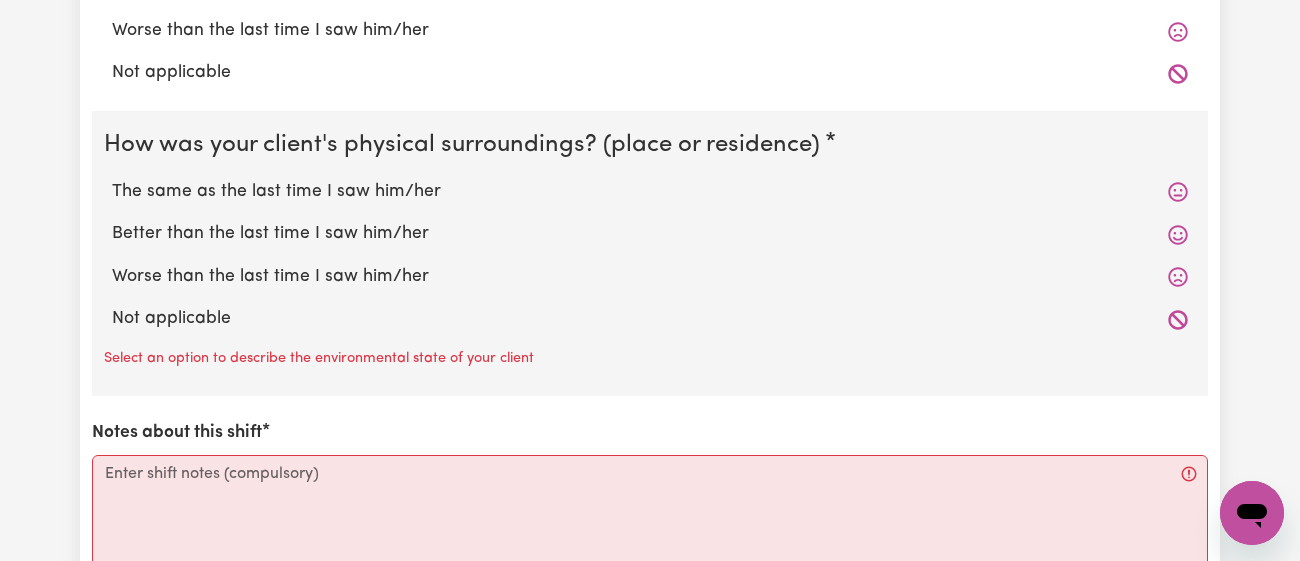 click on "Better than the last time I saw him/her" at bounding box center (111, 220) 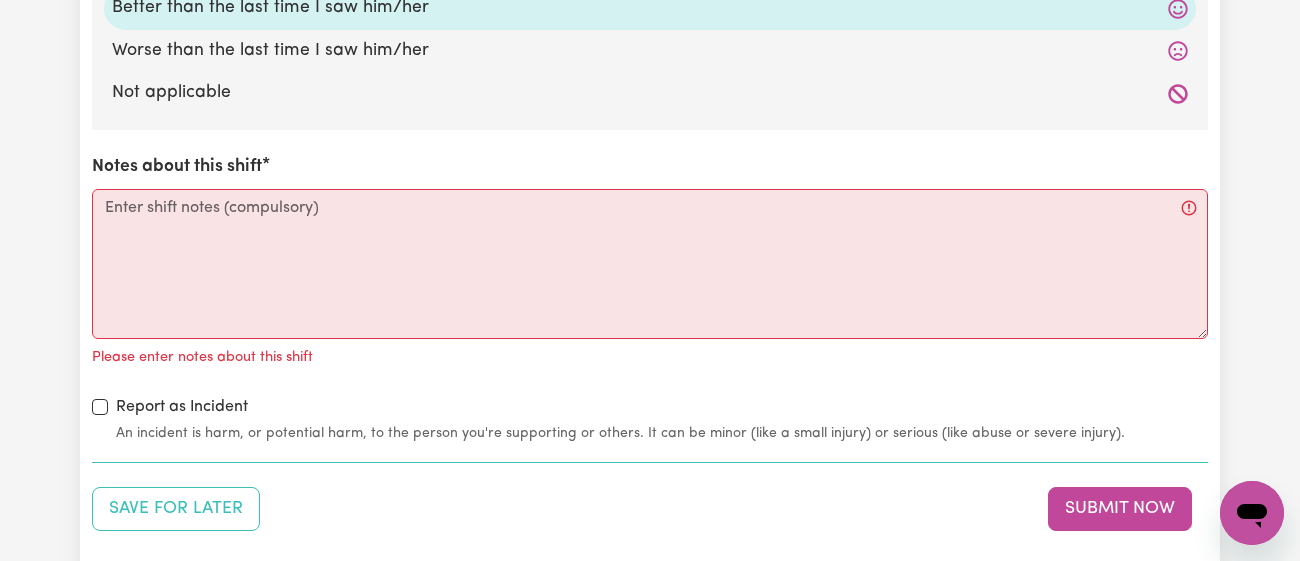 scroll, scrollTop: 2154, scrollLeft: 0, axis: vertical 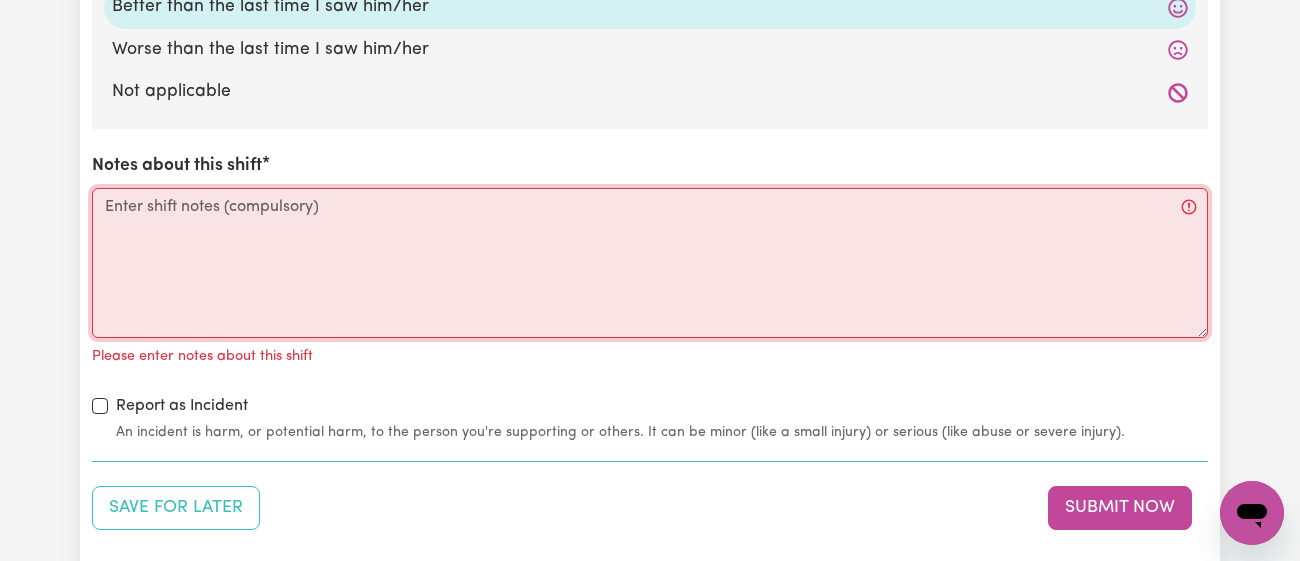 click on "Notes about this shift" at bounding box center (650, 263) 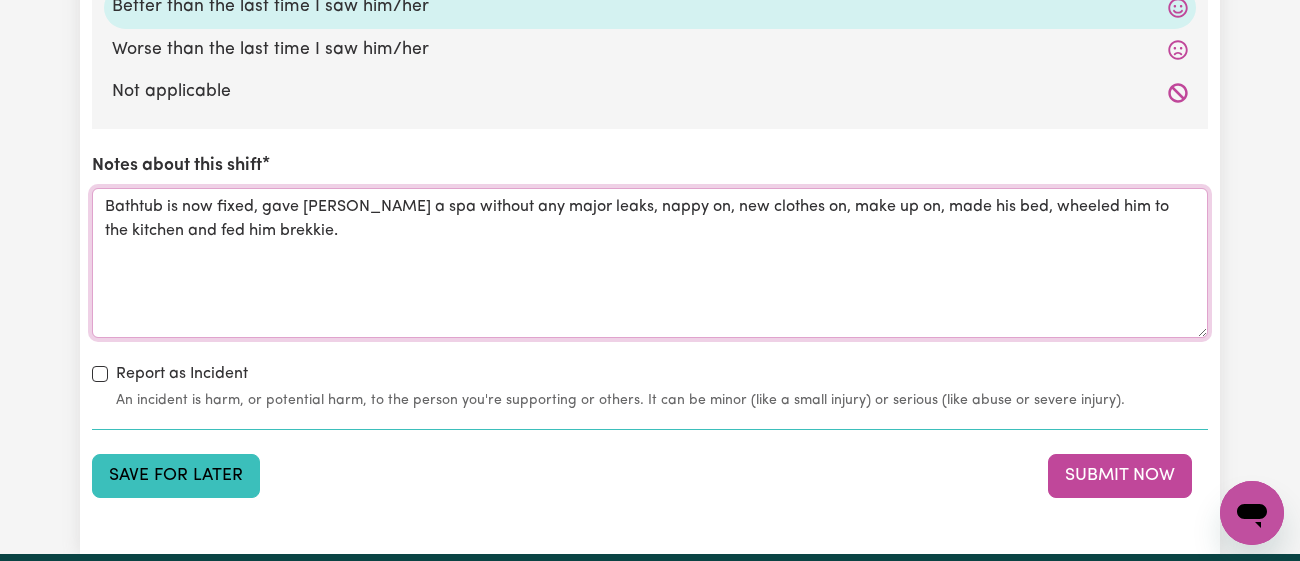 type on "Bathtub is now fixed, gave [PERSON_NAME] a spa without any major leaks, nappy on, new clothes on, make up on, made his bed, wheeled him to the kitchen and fed him brekkie." 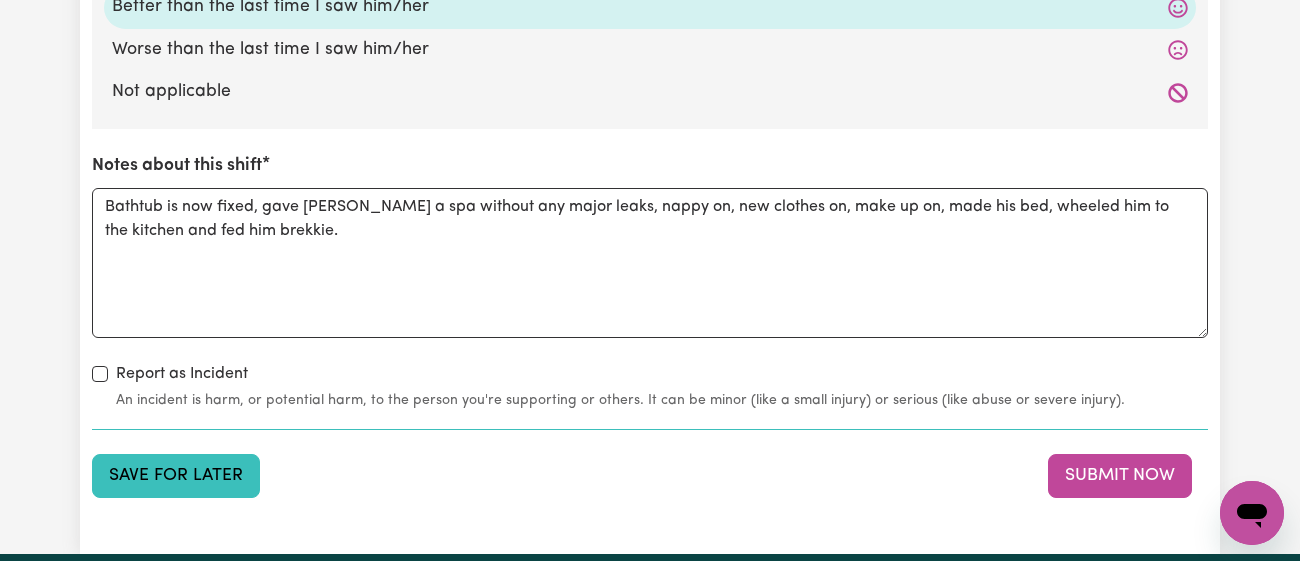 click on "Save for Later" at bounding box center [176, 476] 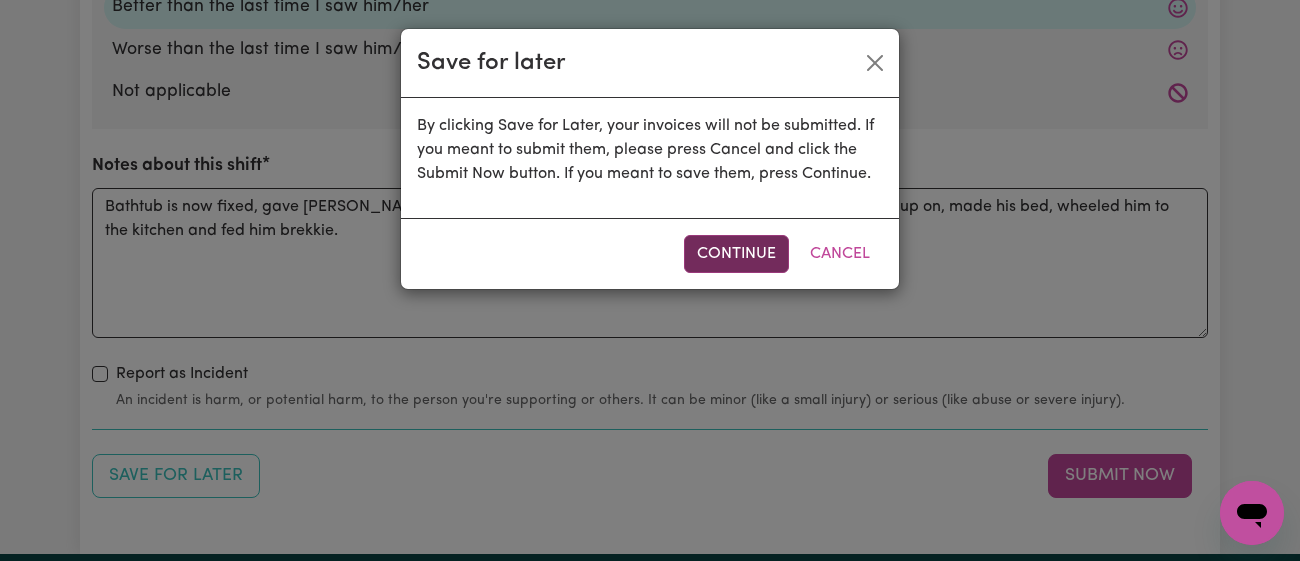 click on "Continue" at bounding box center (736, 254) 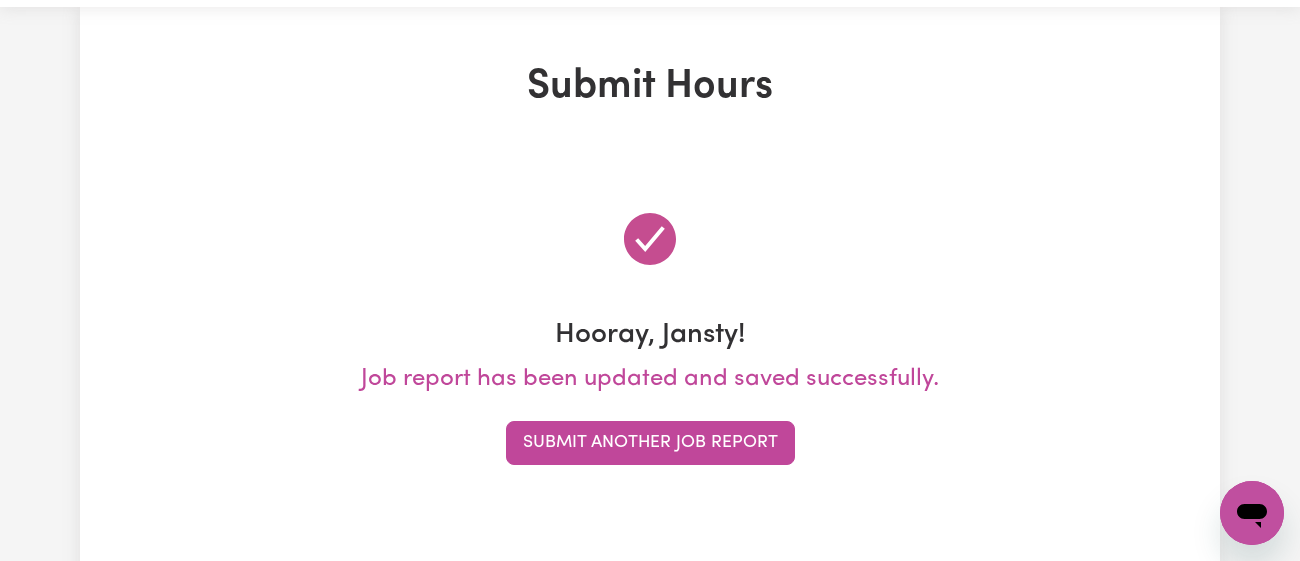 scroll, scrollTop: 0, scrollLeft: 0, axis: both 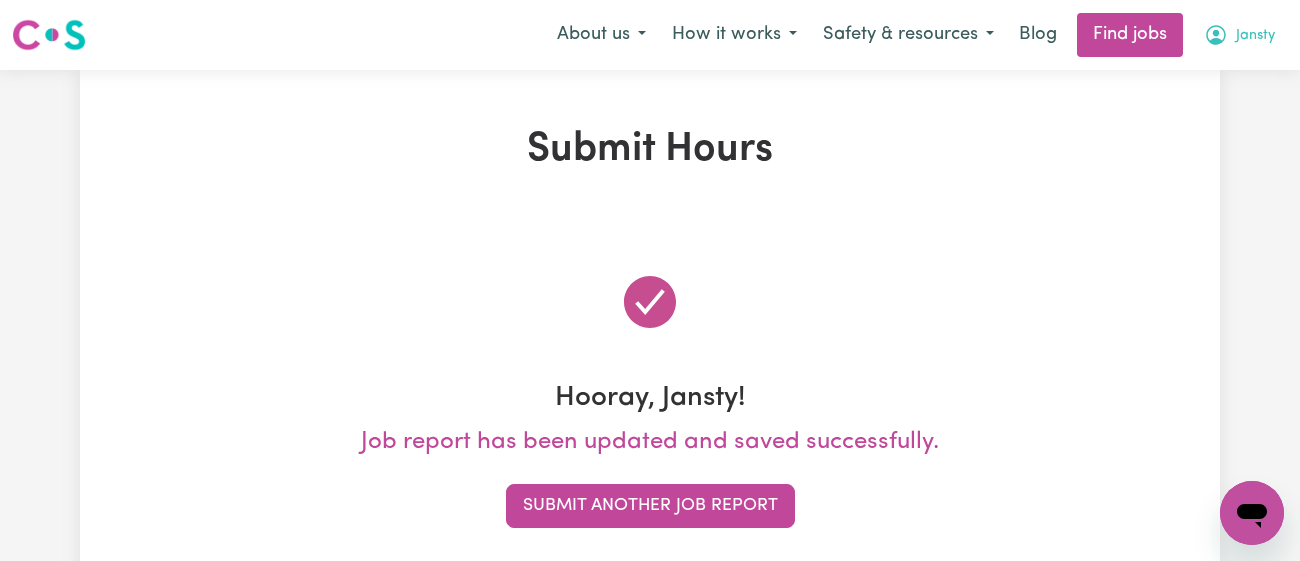 click on "Jansty" at bounding box center [1239, 35] 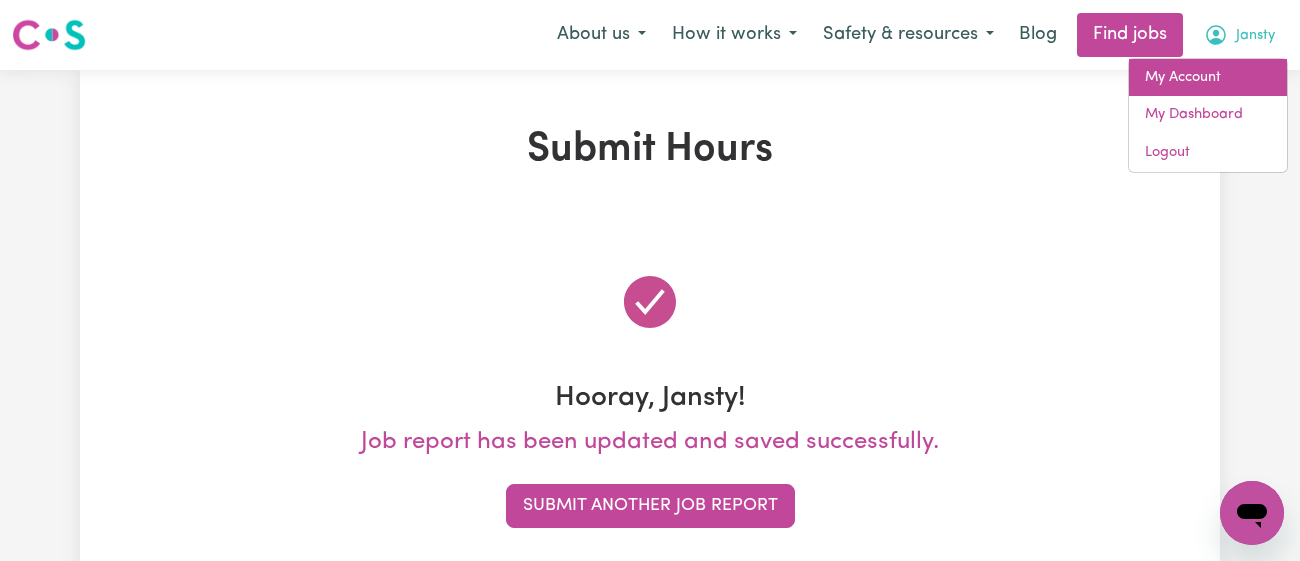 click on "My Account" at bounding box center (1208, 78) 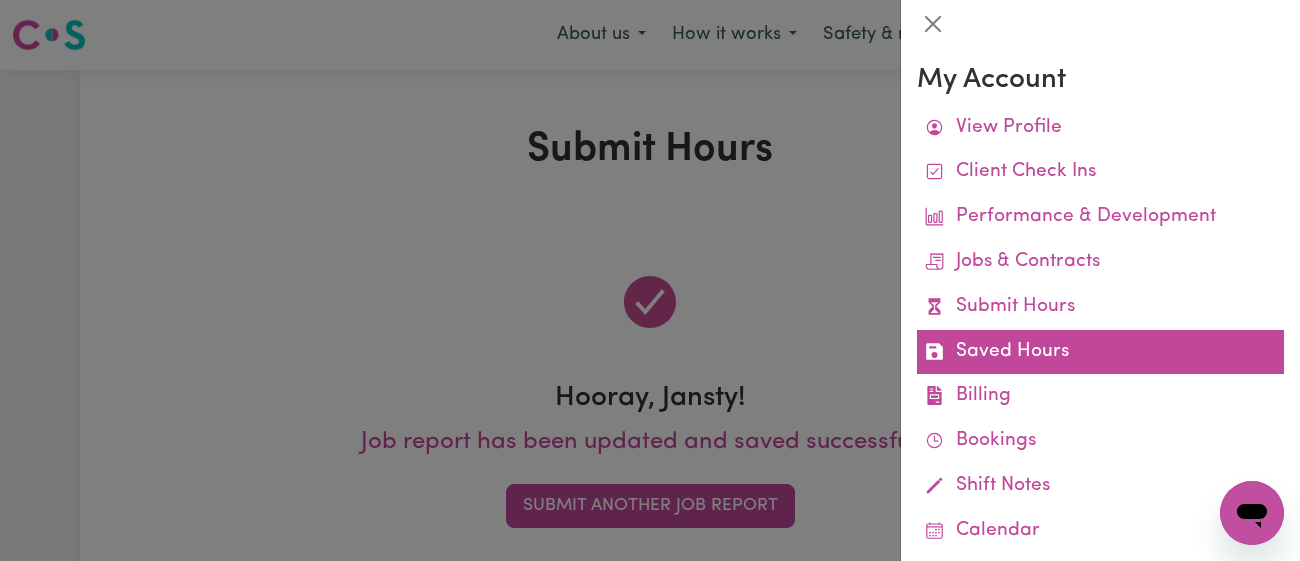 click on "Saved Hours" at bounding box center [1100, 352] 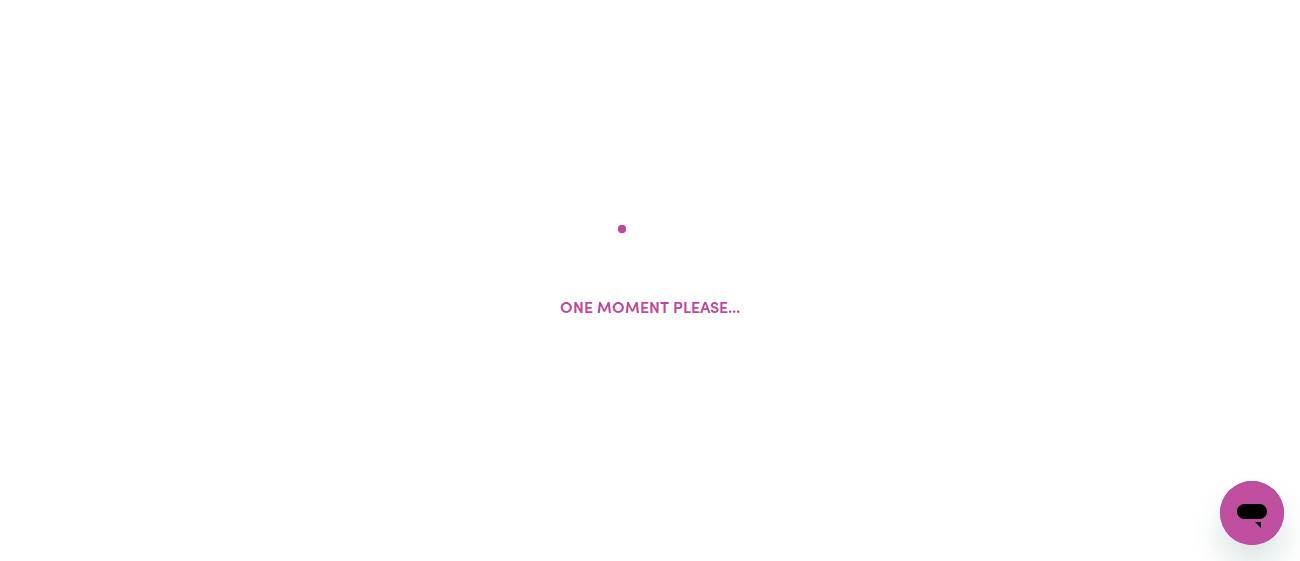 click on "One moment please..." at bounding box center [650, 280] 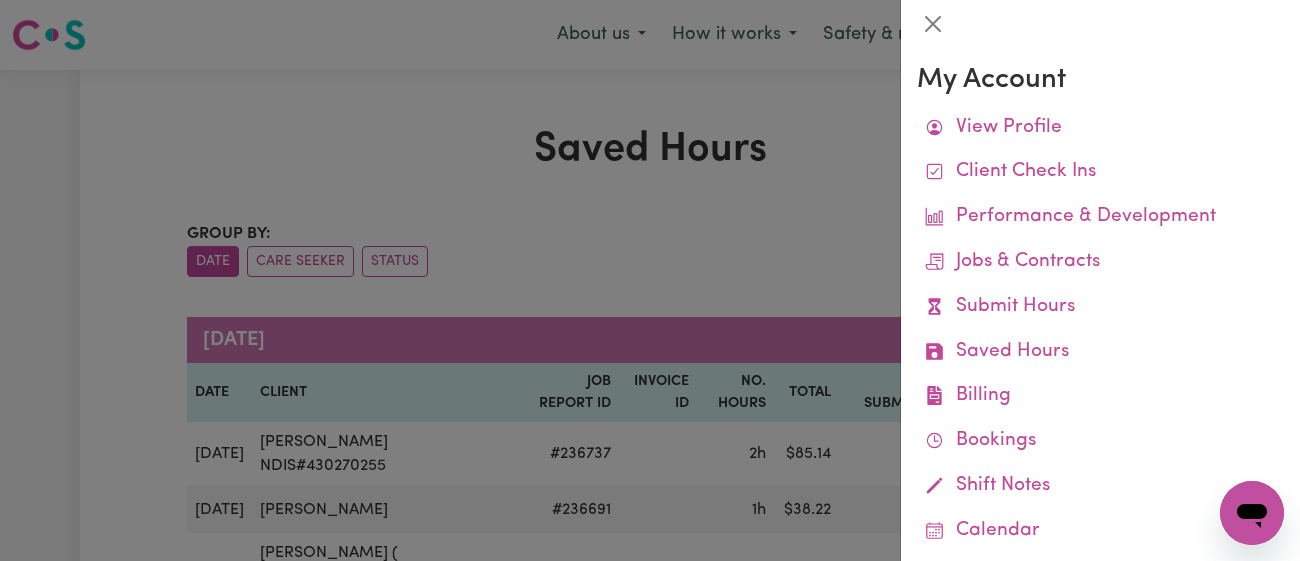 click at bounding box center [650, 280] 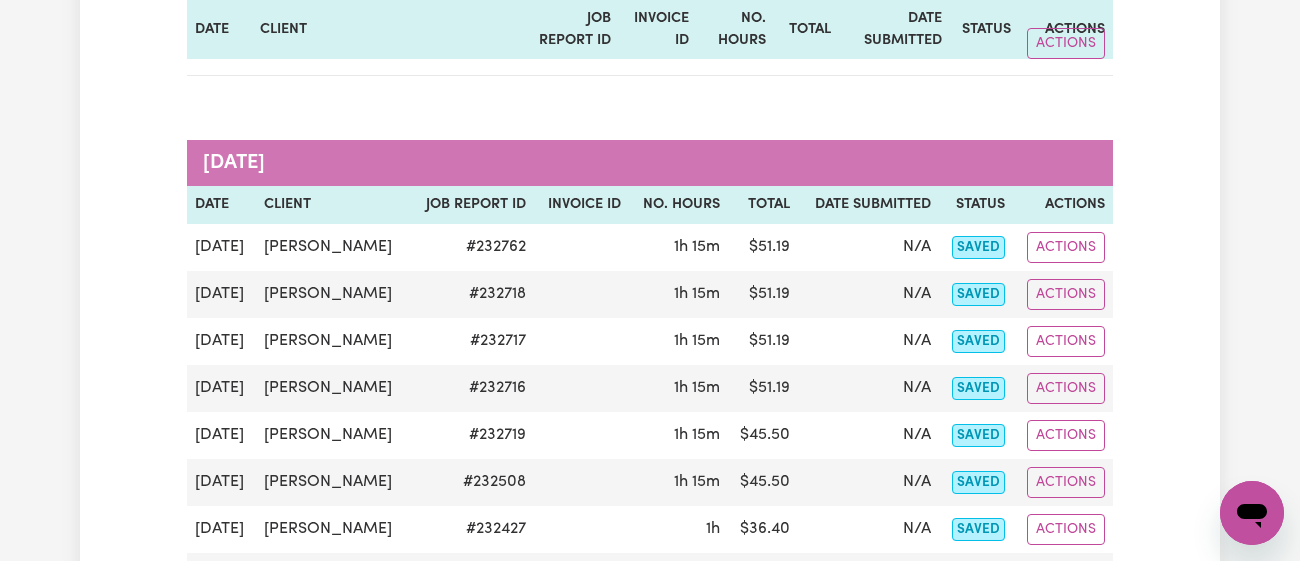 scroll, scrollTop: 898, scrollLeft: 0, axis: vertical 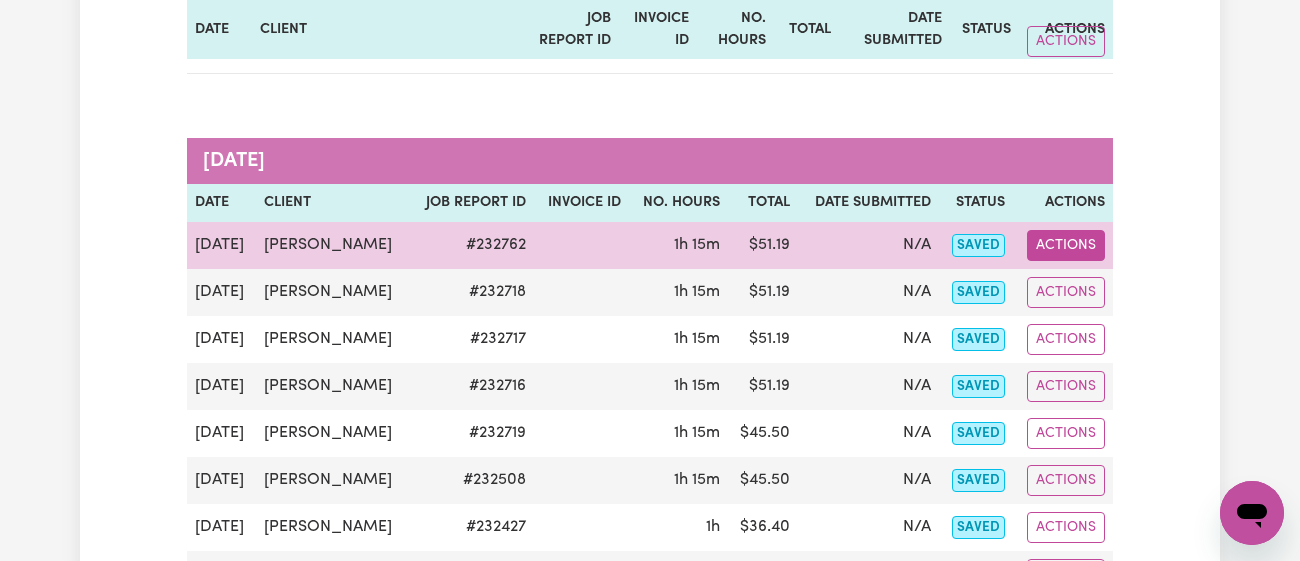 click on "Actions" at bounding box center (1066, 245) 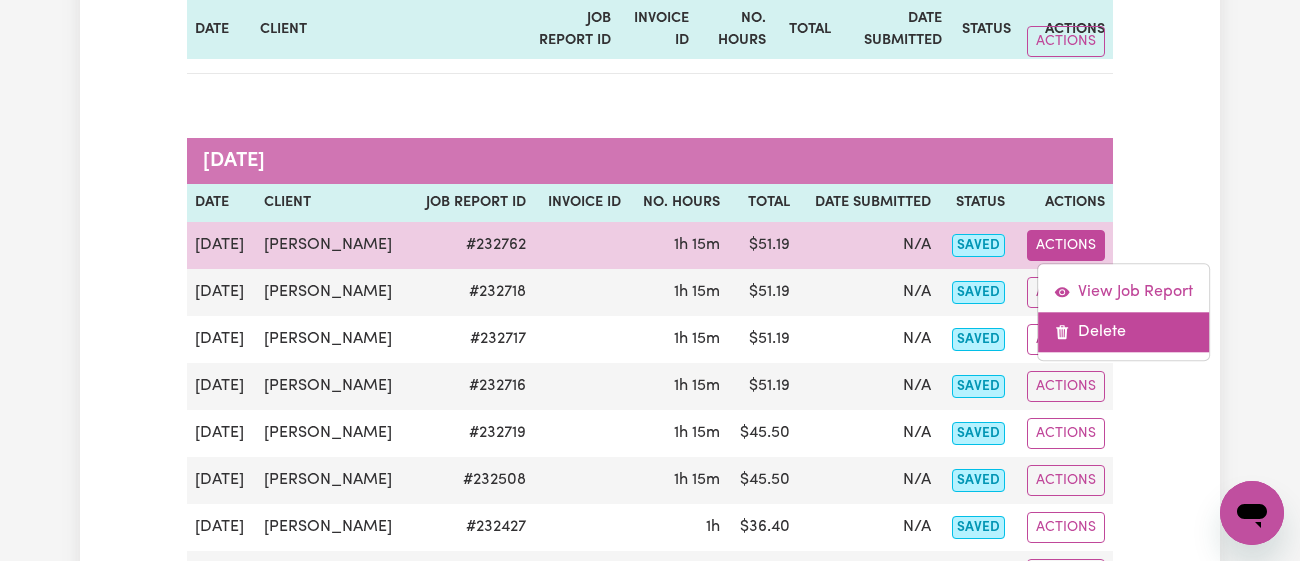 click on "Delete" at bounding box center (1123, 332) 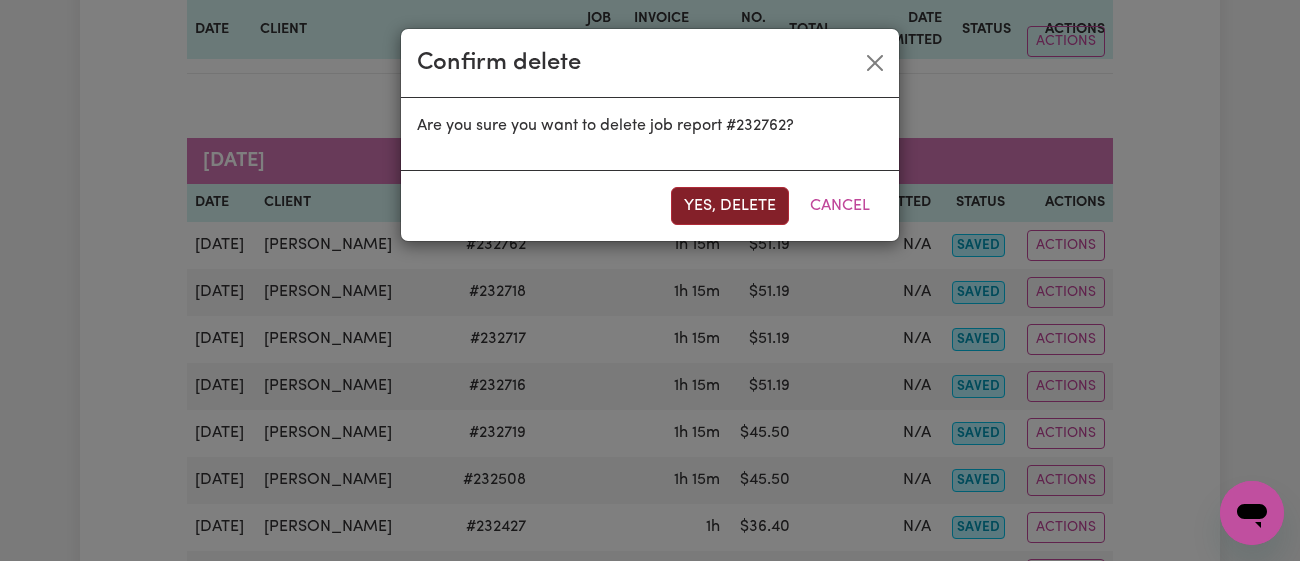 click on "Yes, delete" at bounding box center (730, 206) 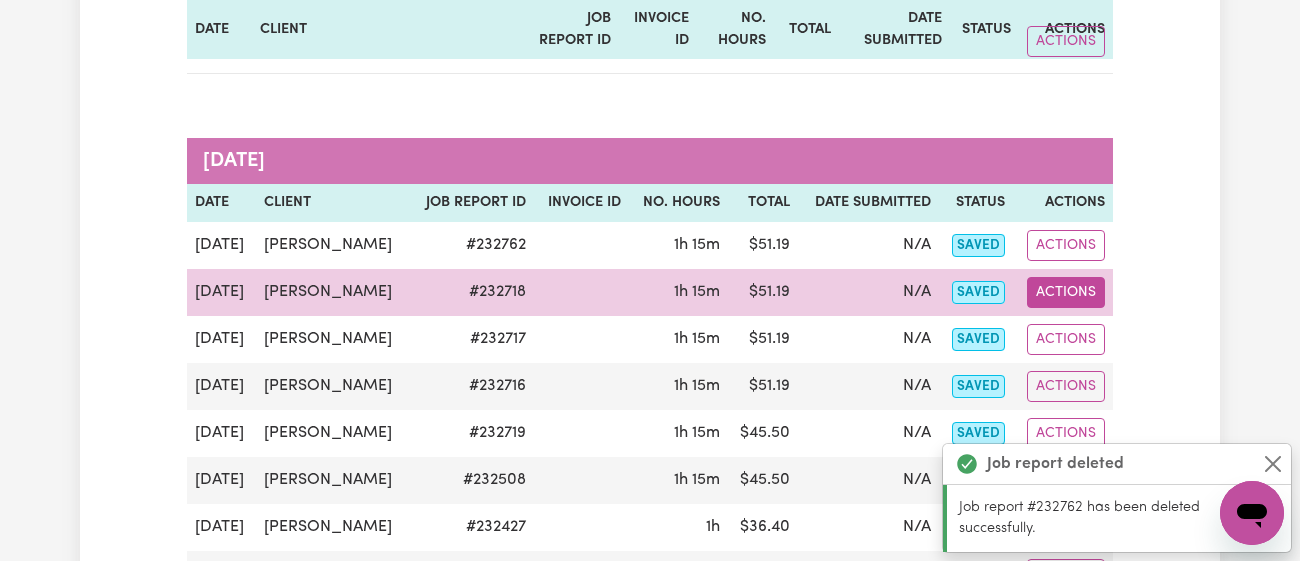 click on "Actions" at bounding box center (1066, 292) 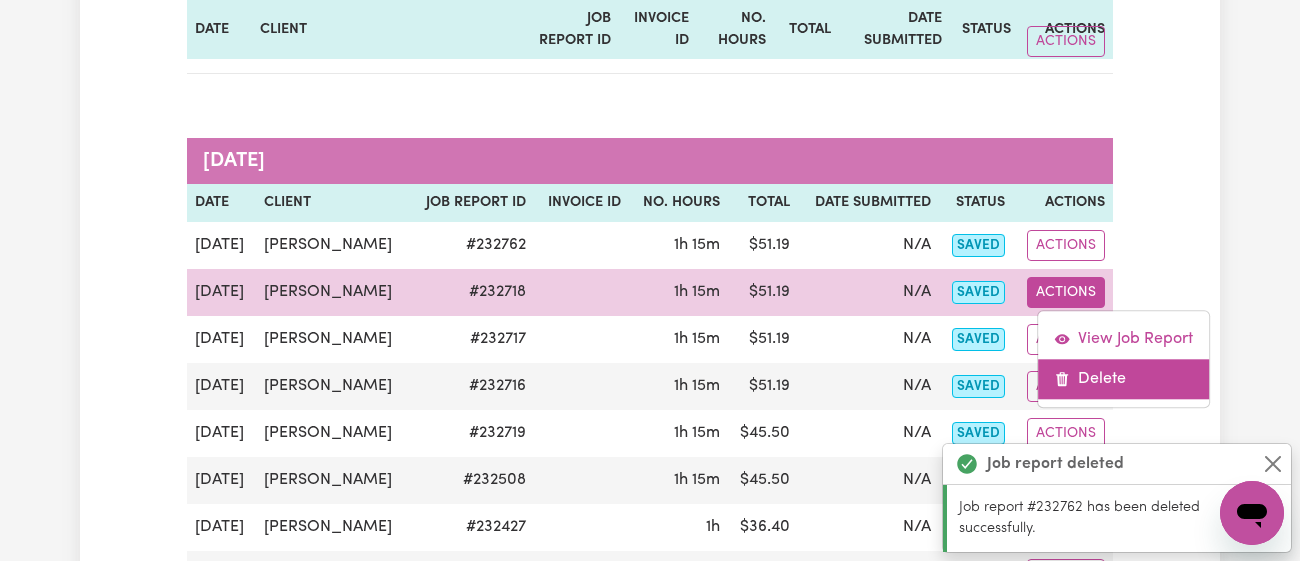 click on "Delete" at bounding box center [1123, 379] 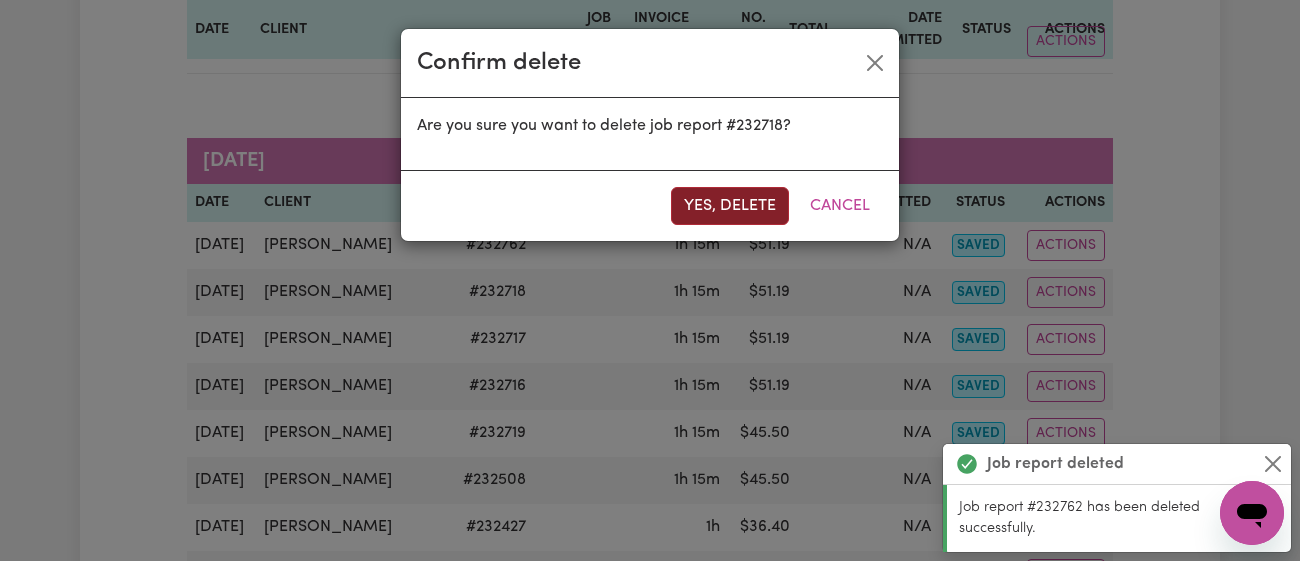 click on "Yes, delete" at bounding box center [730, 206] 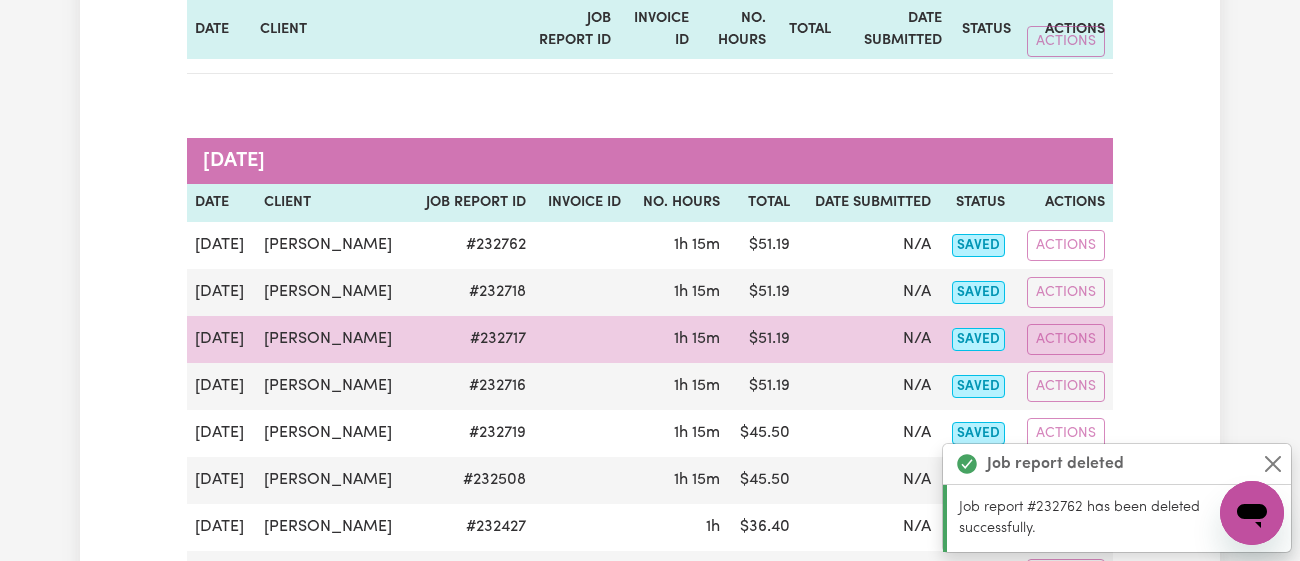 click on "Actions" at bounding box center [1063, 339] 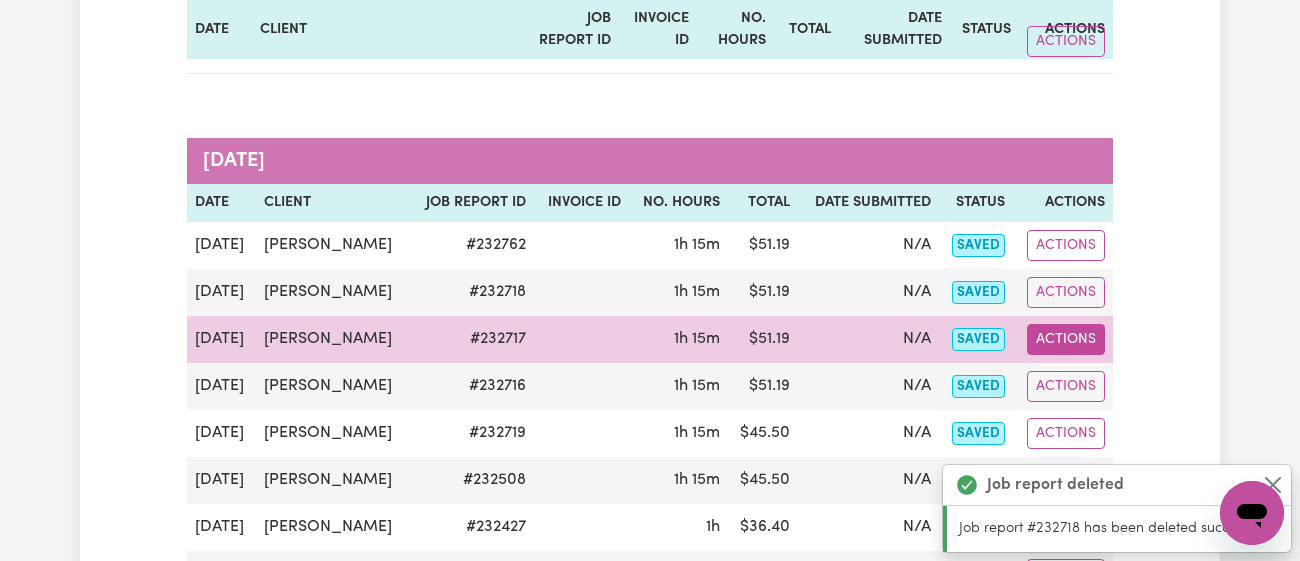 click on "Actions" at bounding box center [1066, 339] 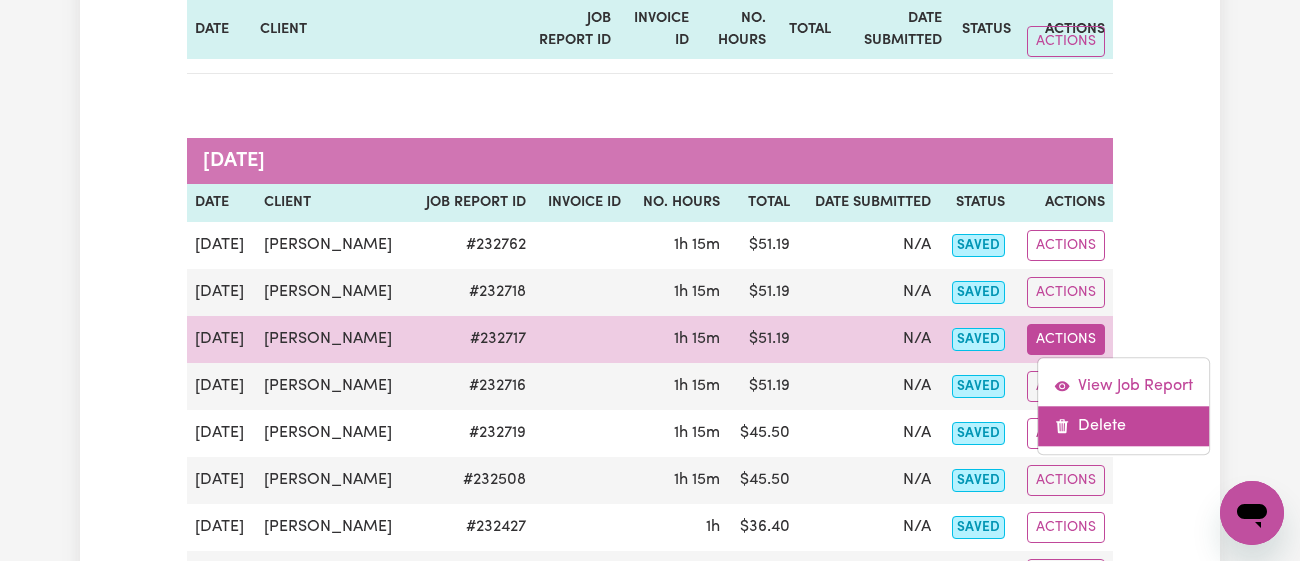 click on "Delete" at bounding box center [1123, 426] 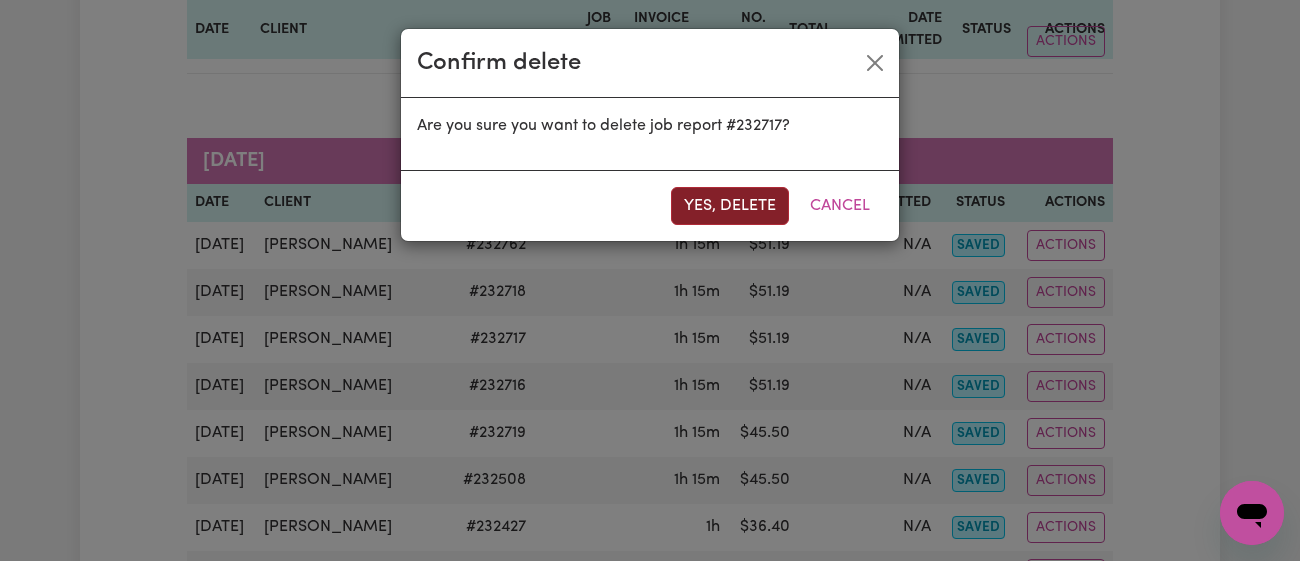 click on "Yes, delete" at bounding box center (730, 206) 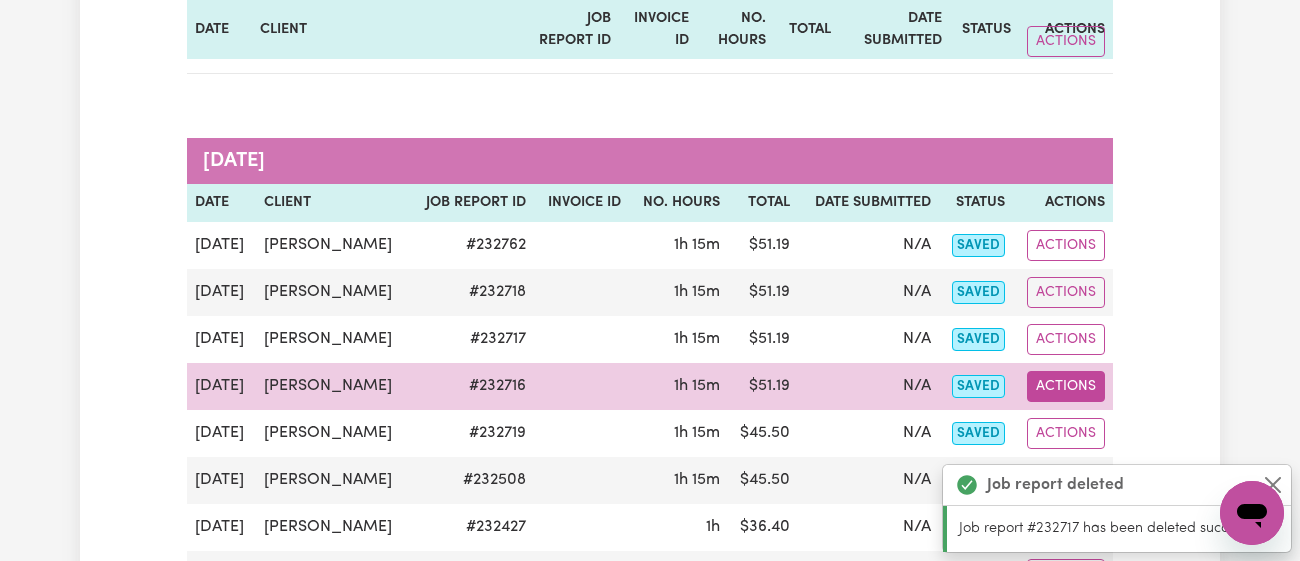 click on "Actions" at bounding box center (1066, 386) 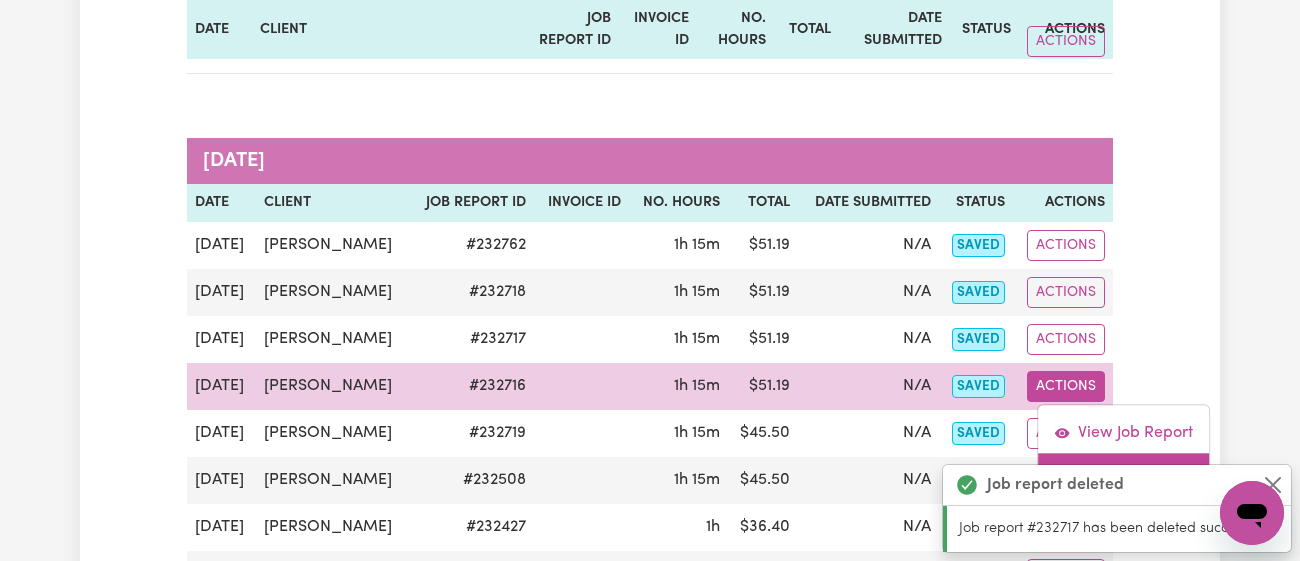 click on "Delete" at bounding box center (1123, 473) 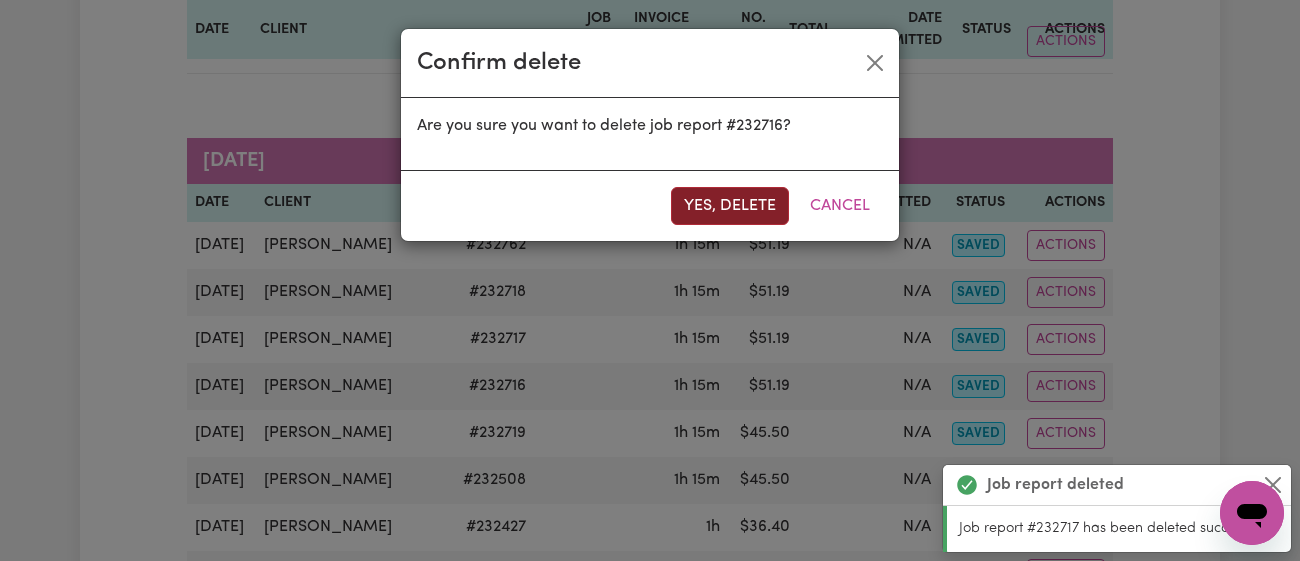 click on "Yes, delete" at bounding box center [730, 206] 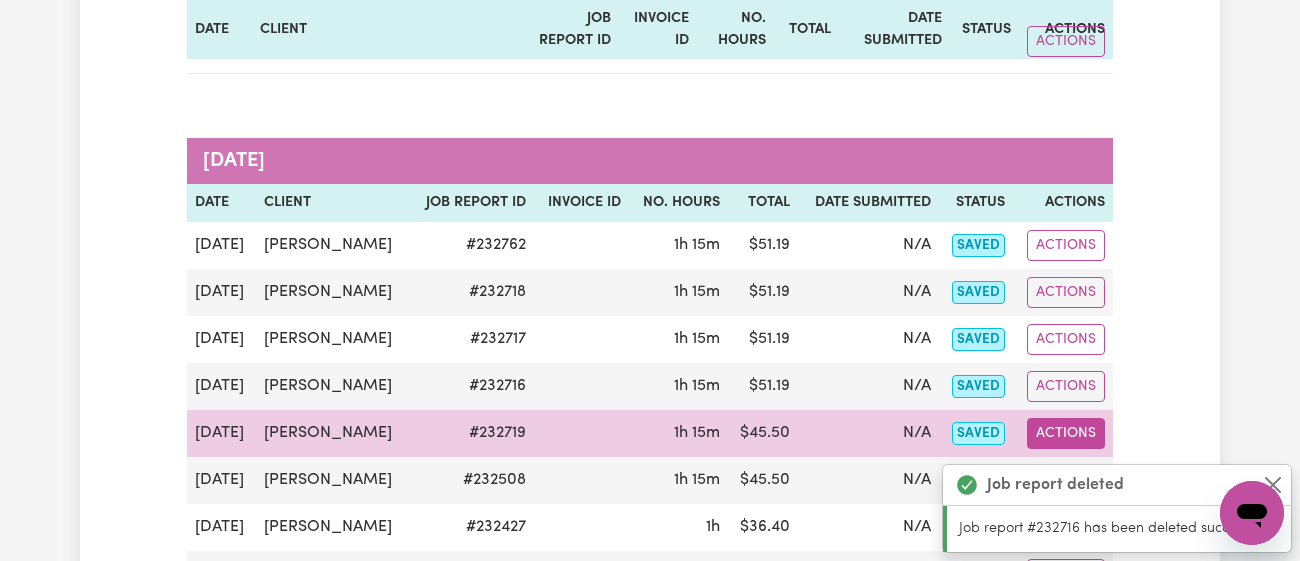 click on "Actions" at bounding box center [1066, 433] 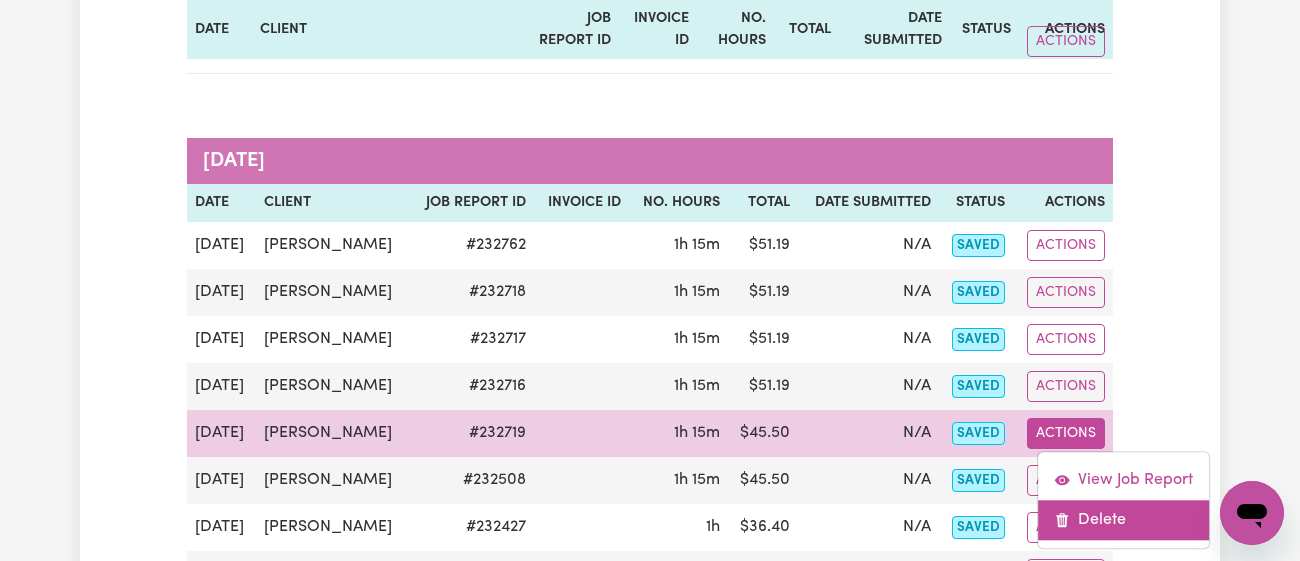 click on "Delete" at bounding box center (1123, 520) 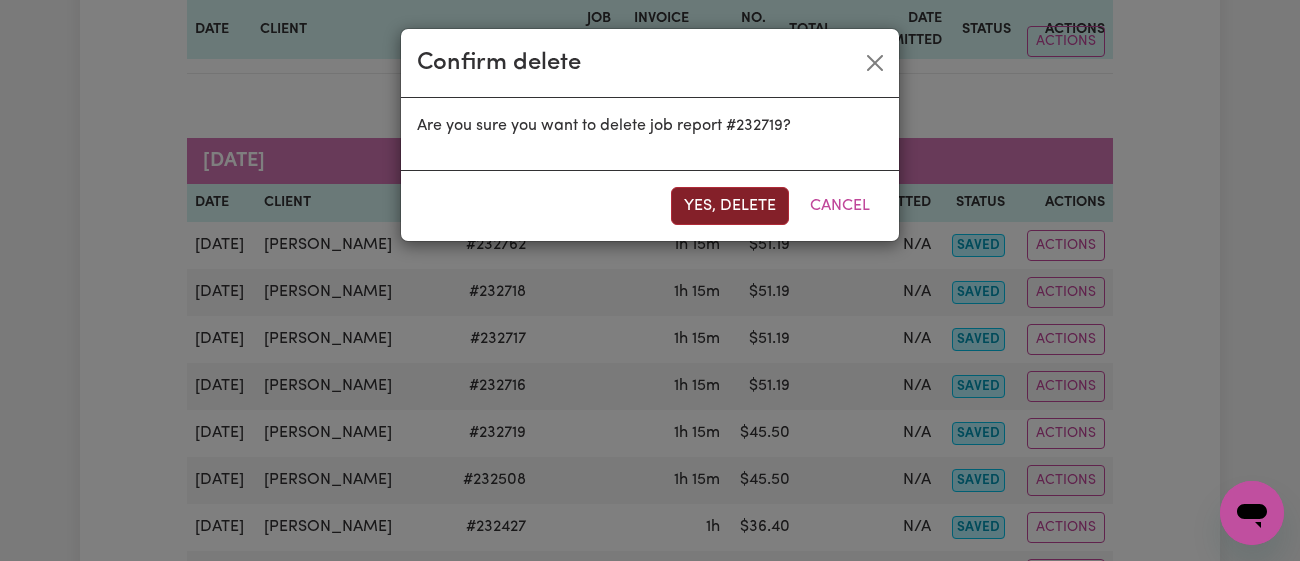 click on "Yes, delete" at bounding box center [730, 206] 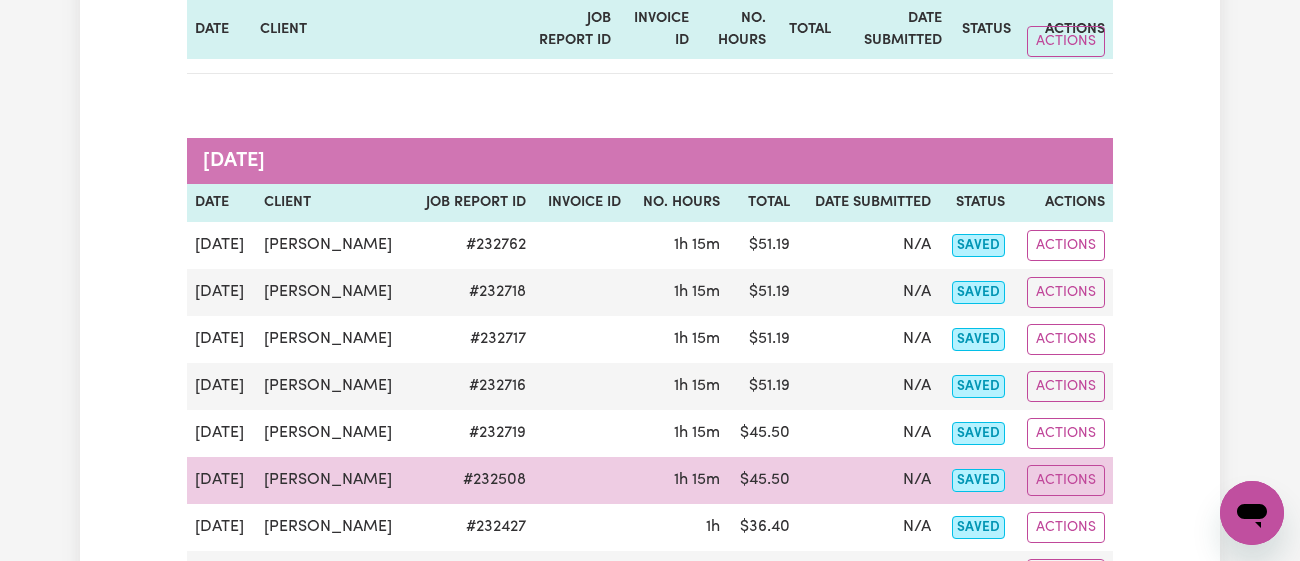 click on "Actions" at bounding box center (1066, 480) 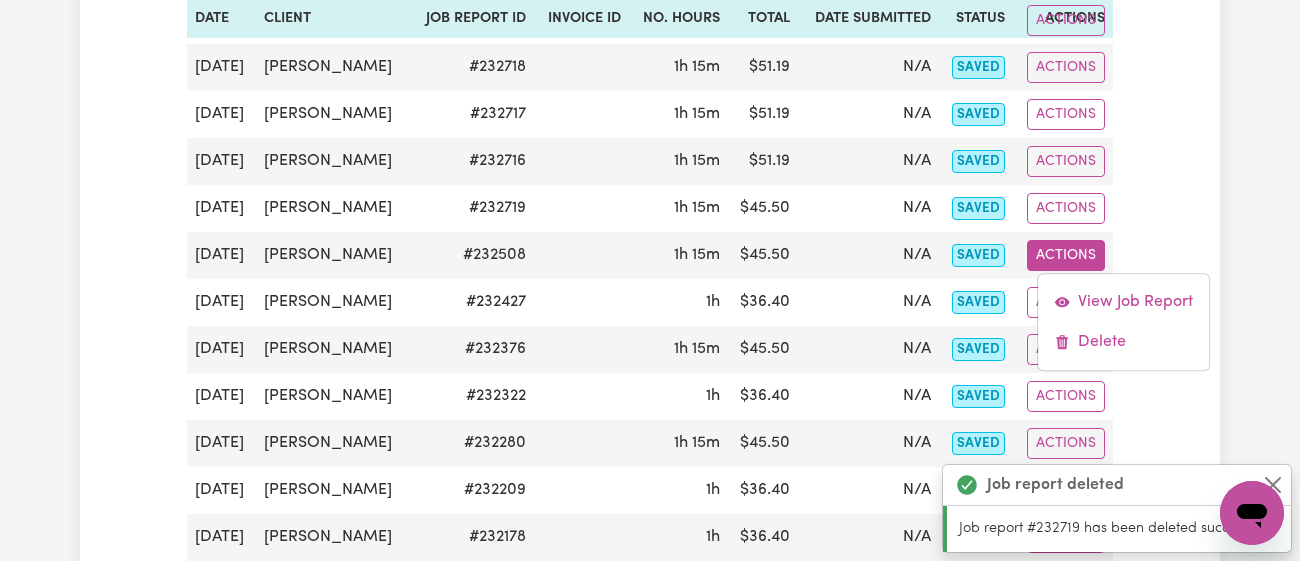 scroll, scrollTop: 1127, scrollLeft: 0, axis: vertical 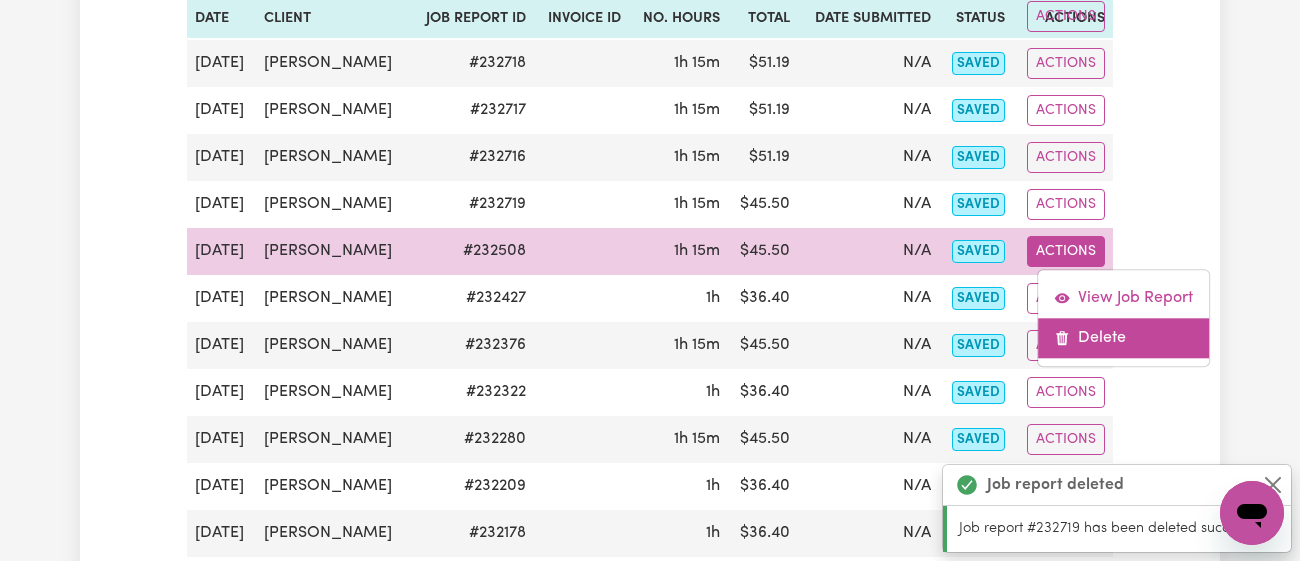 click on "Delete" at bounding box center [1123, 338] 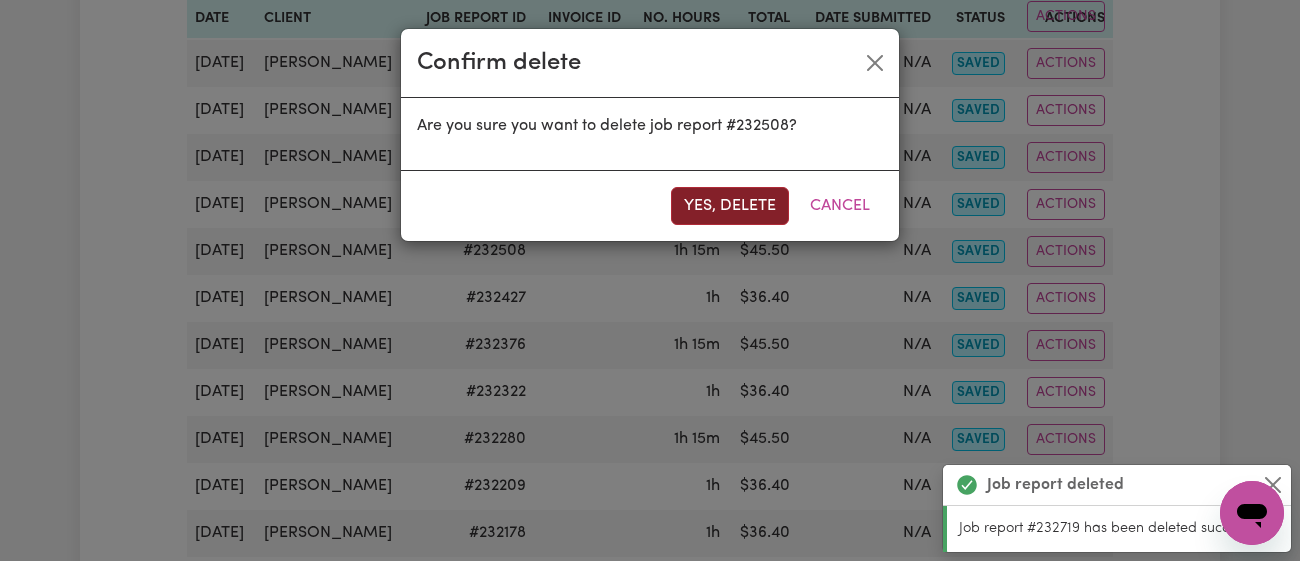 click on "Yes, delete" at bounding box center [730, 206] 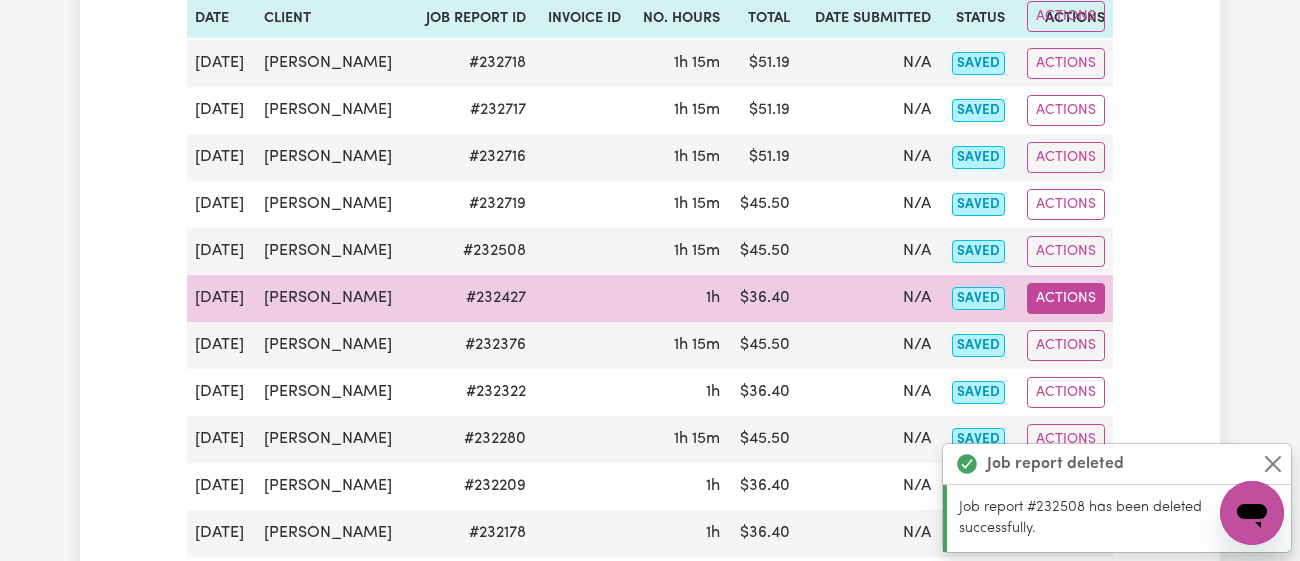 click on "Actions" at bounding box center (1066, 298) 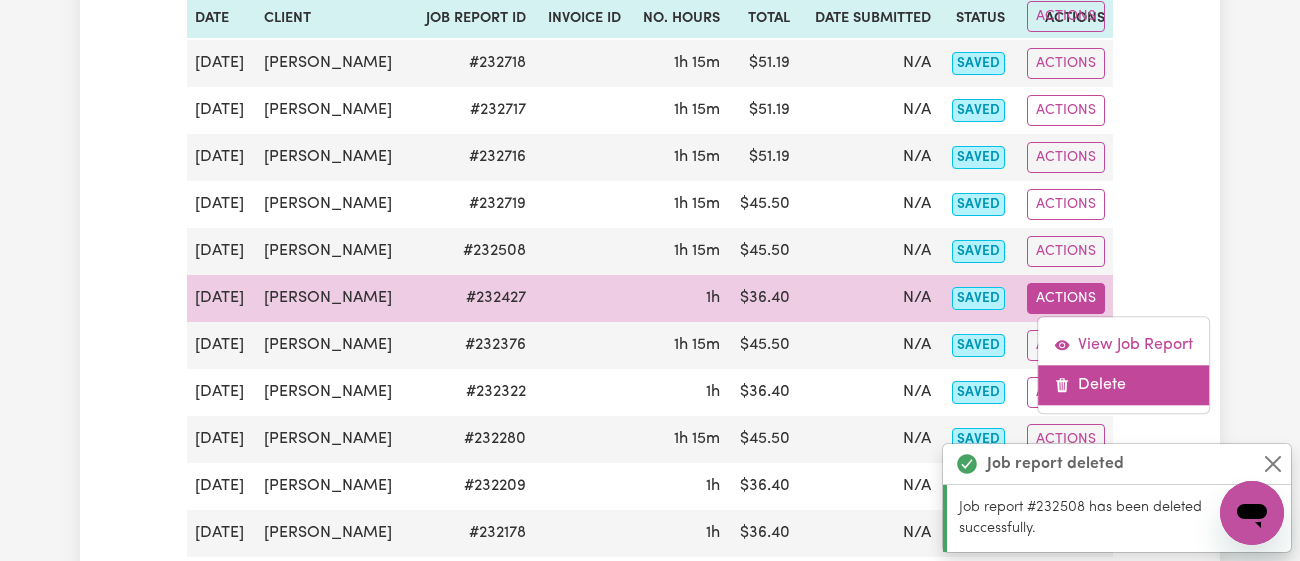 click on "Delete" at bounding box center [1123, 385] 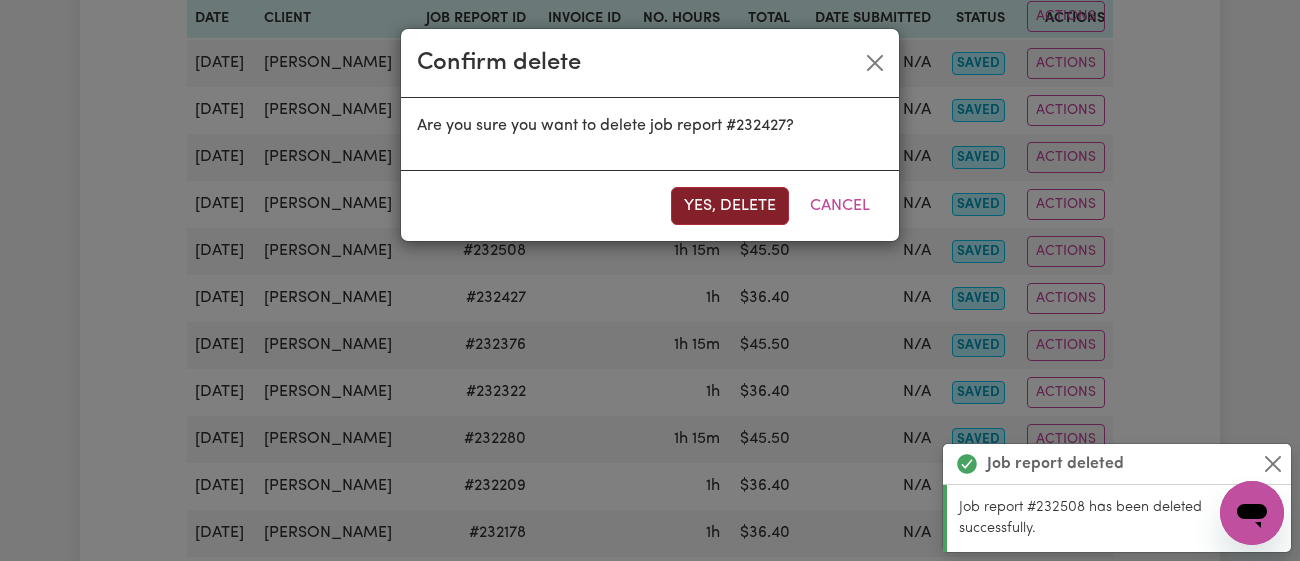 click on "Yes, delete" at bounding box center (730, 206) 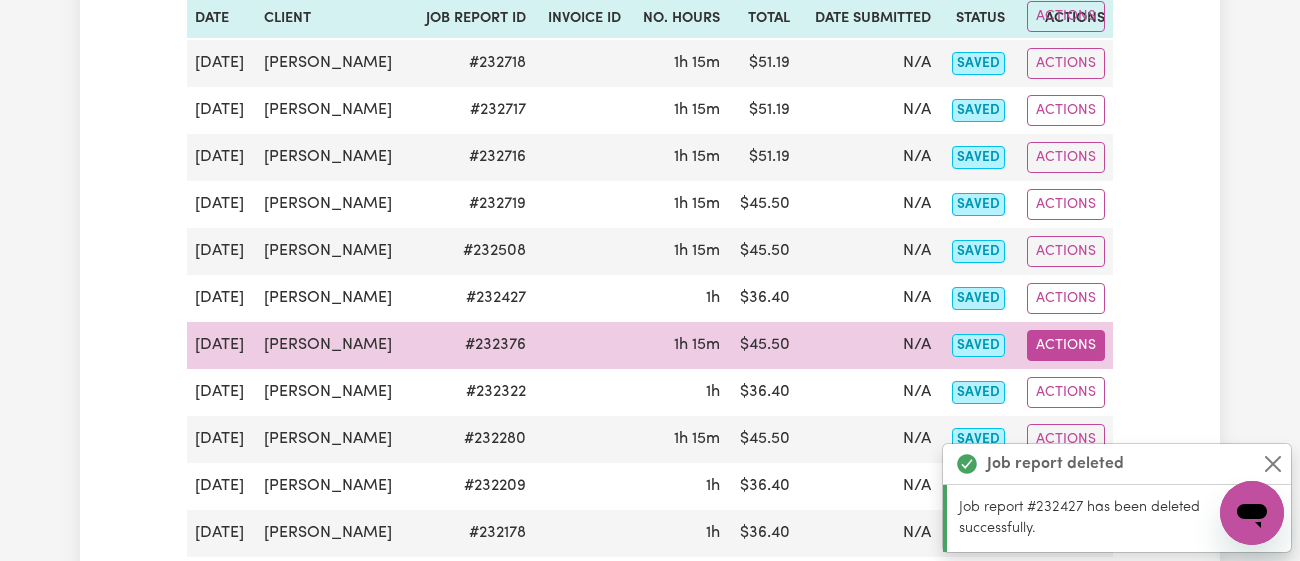 click on "Actions" at bounding box center [1066, 345] 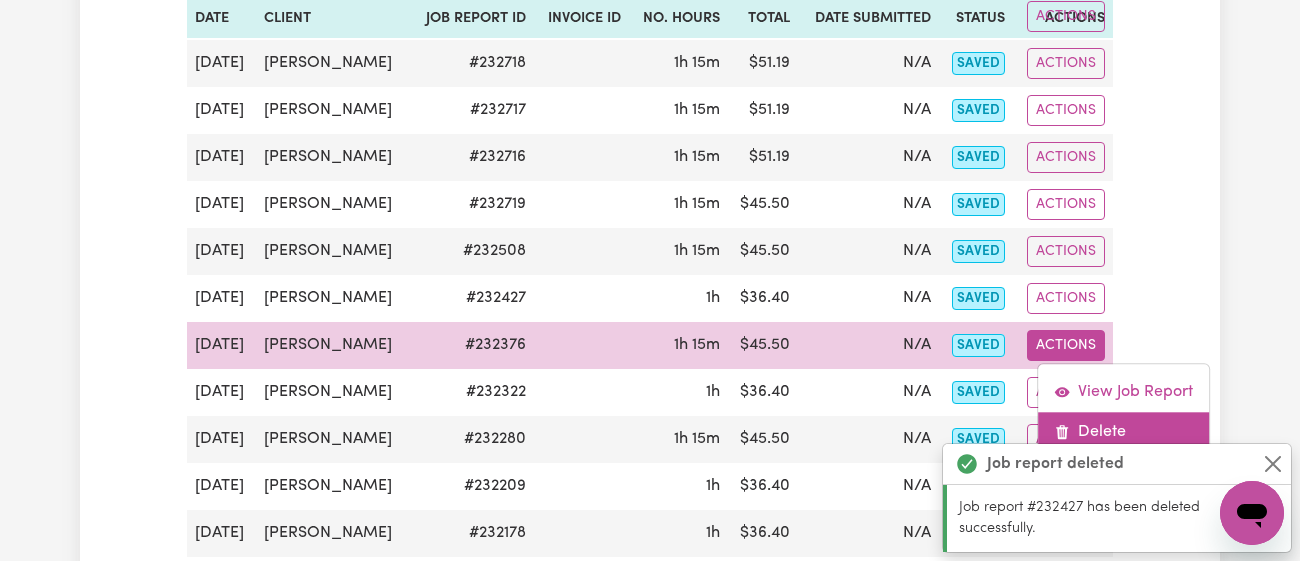 click on "Delete" at bounding box center [1123, 432] 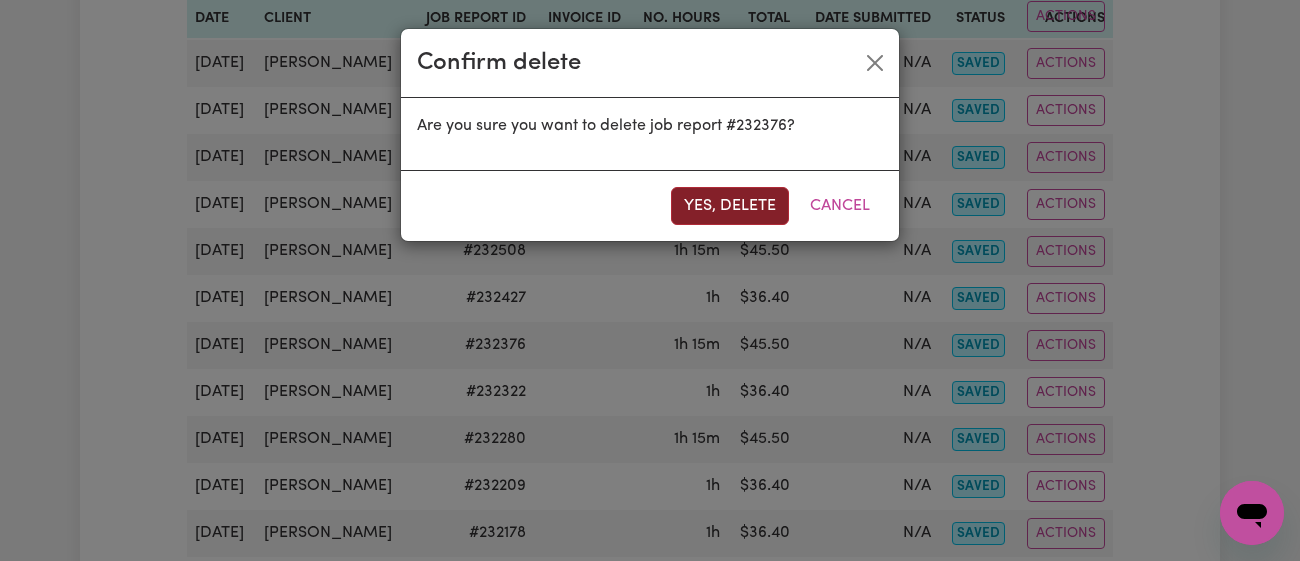 click on "Yes, delete" at bounding box center (730, 206) 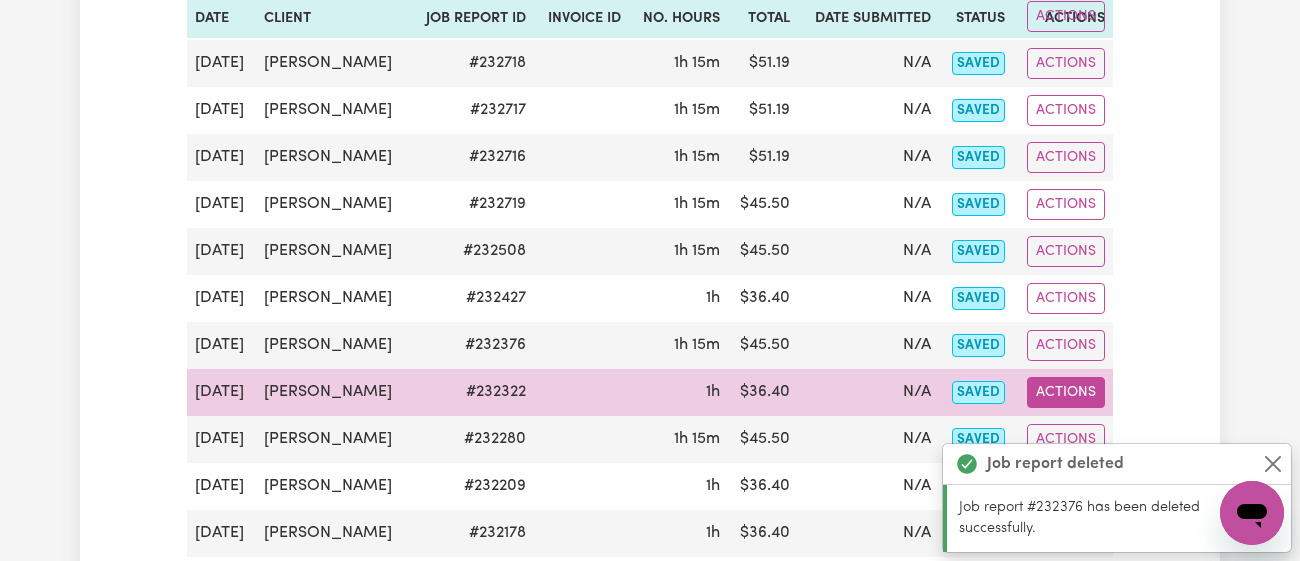 click on "Actions" at bounding box center (1066, 392) 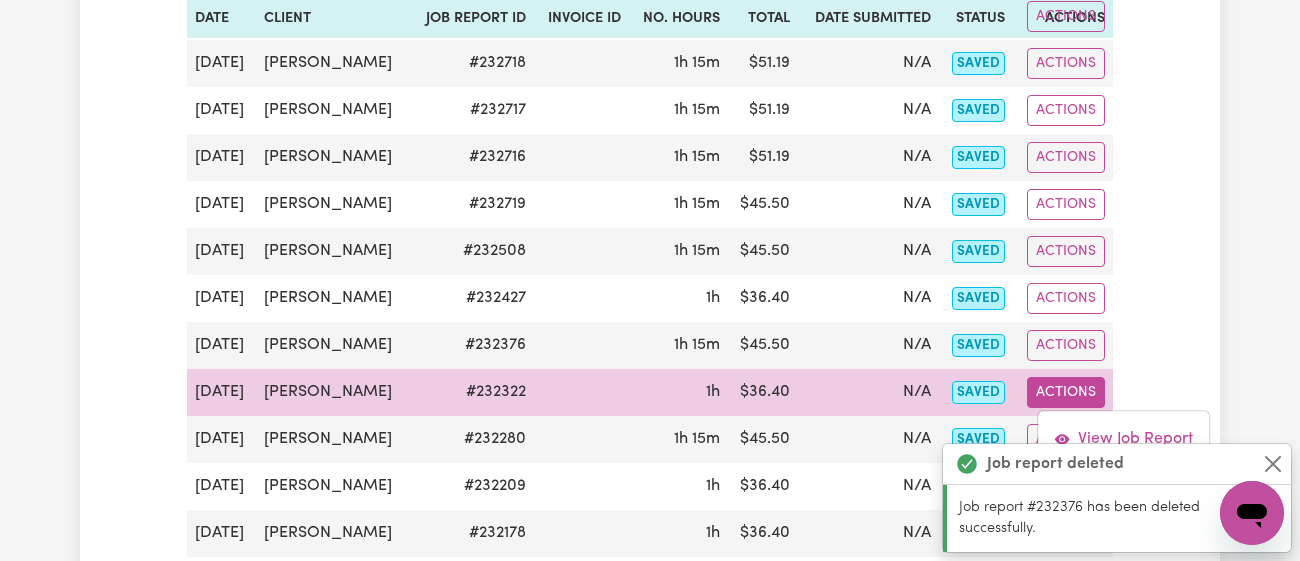click on "Delete" at bounding box center [1123, 479] 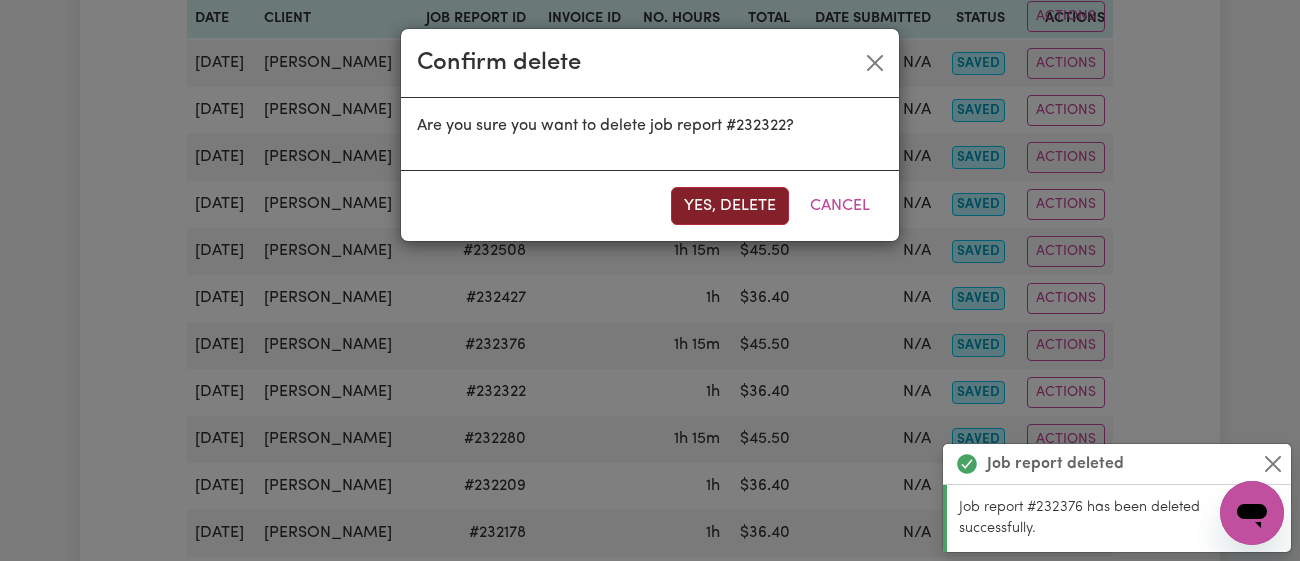 click on "Yes, delete" at bounding box center (730, 206) 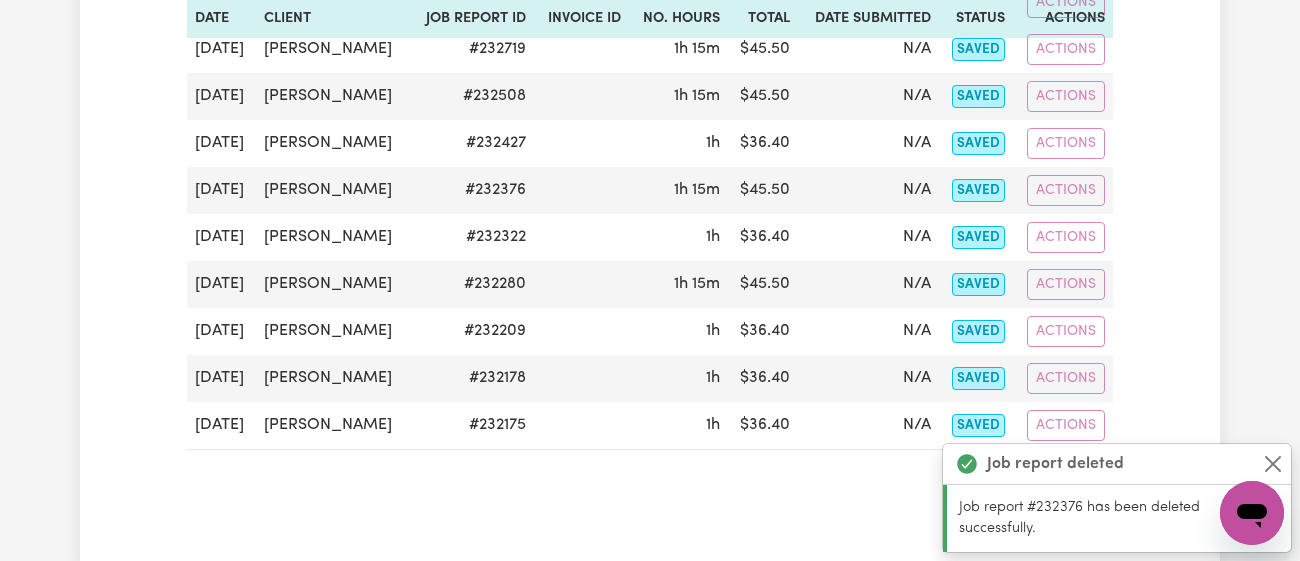 scroll, scrollTop: 1316, scrollLeft: 0, axis: vertical 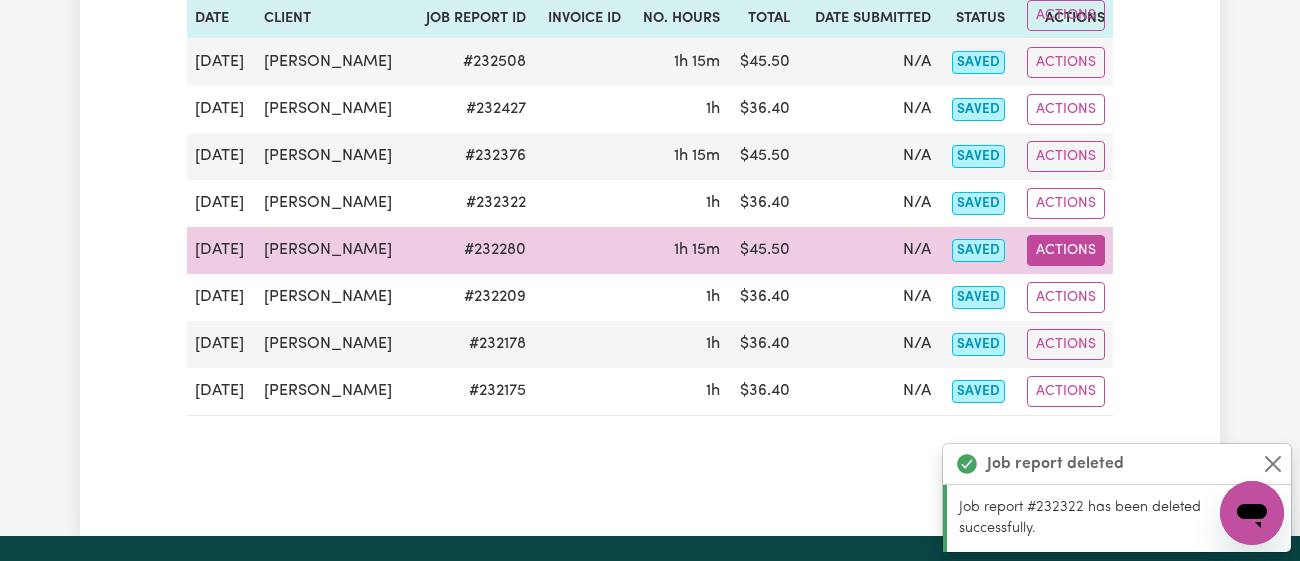 click on "Actions" at bounding box center (1066, 250) 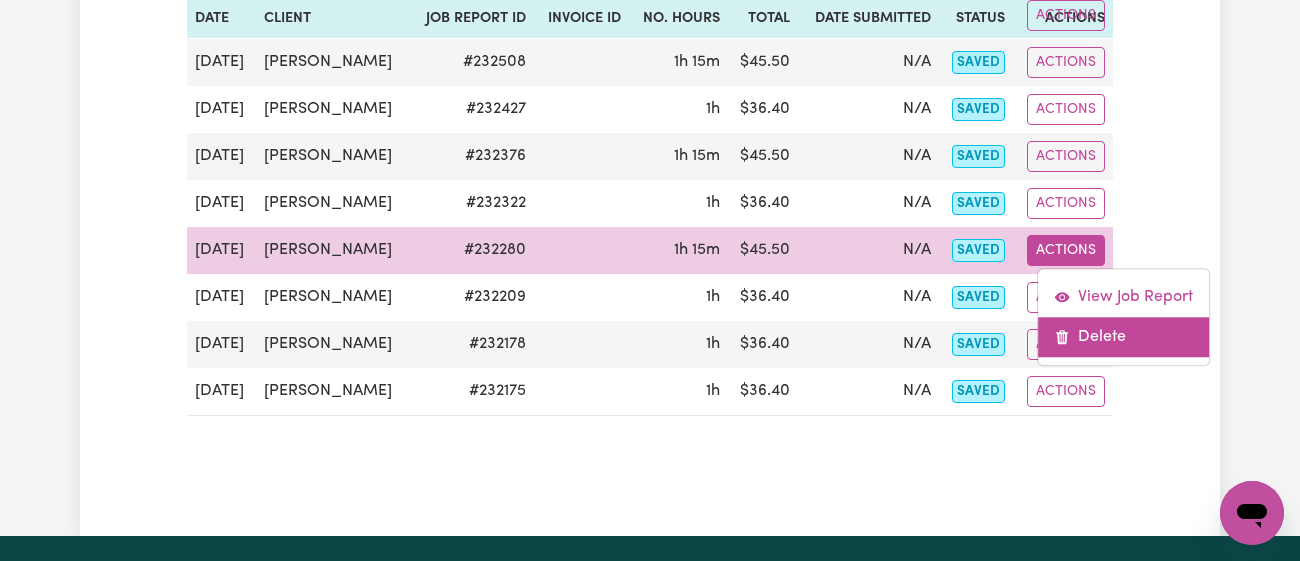 click on "Delete" at bounding box center [1123, 337] 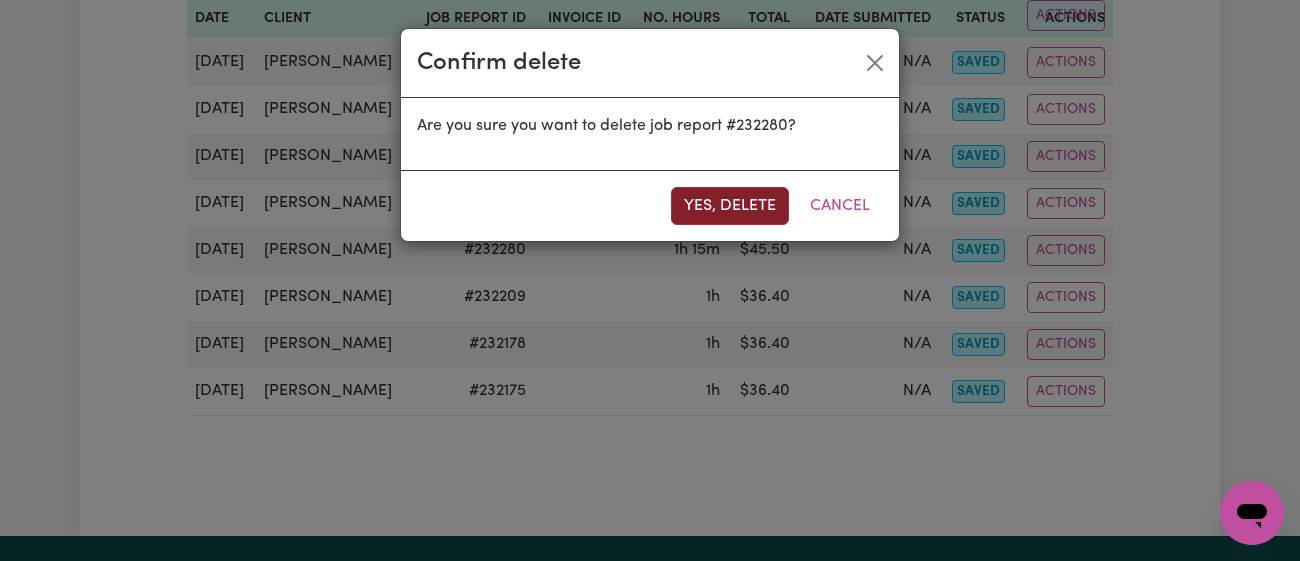click on "Yes, delete" at bounding box center [730, 206] 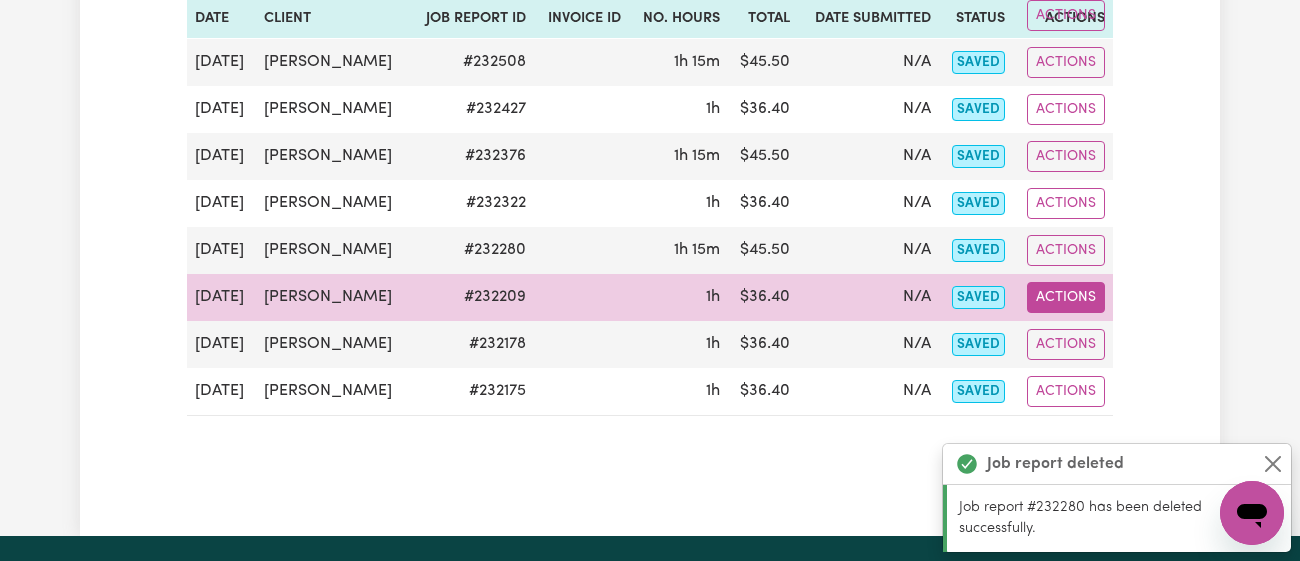 click on "Actions" at bounding box center (1066, 297) 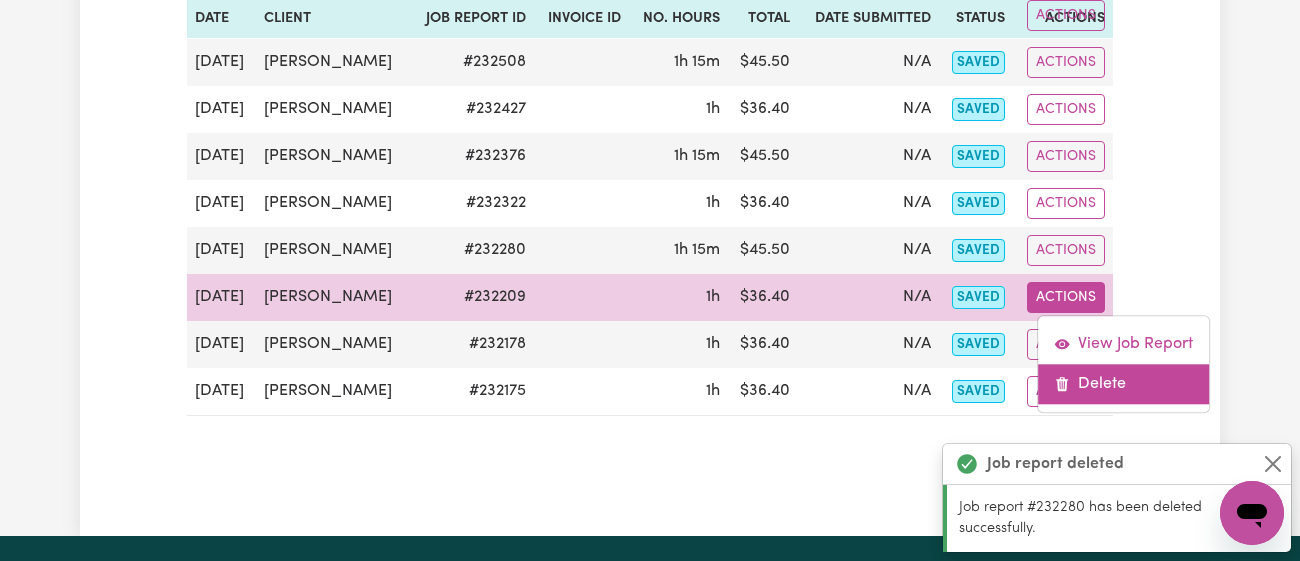 click on "Delete" at bounding box center [1123, 384] 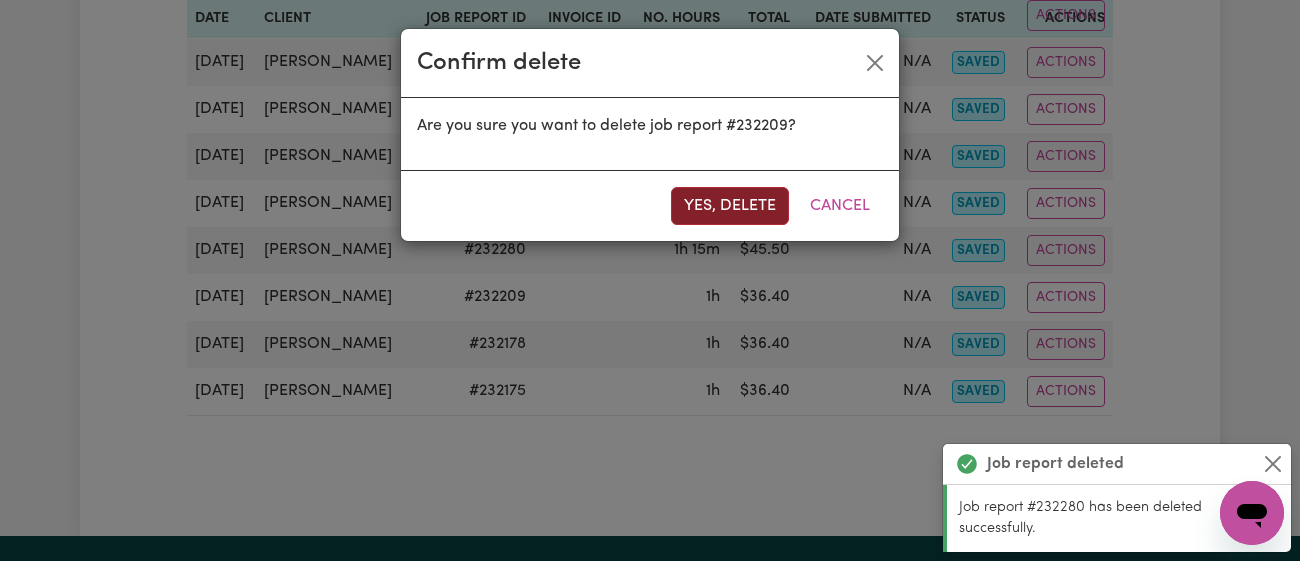 click on "Yes, delete" at bounding box center (730, 206) 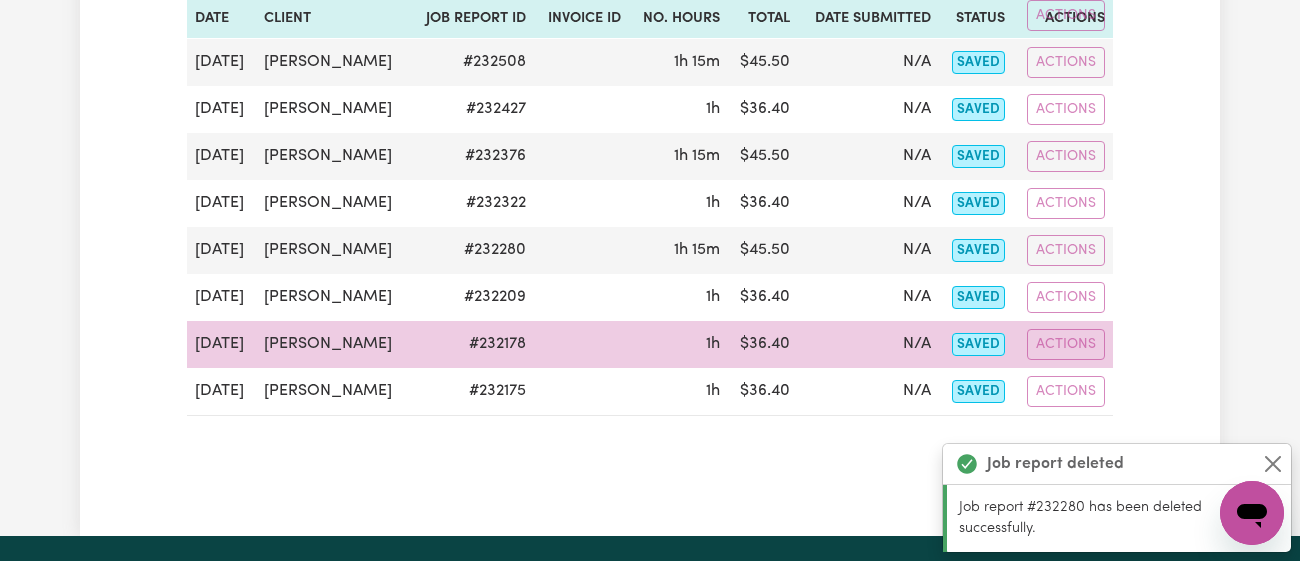 click on "Actions" at bounding box center (1063, 344) 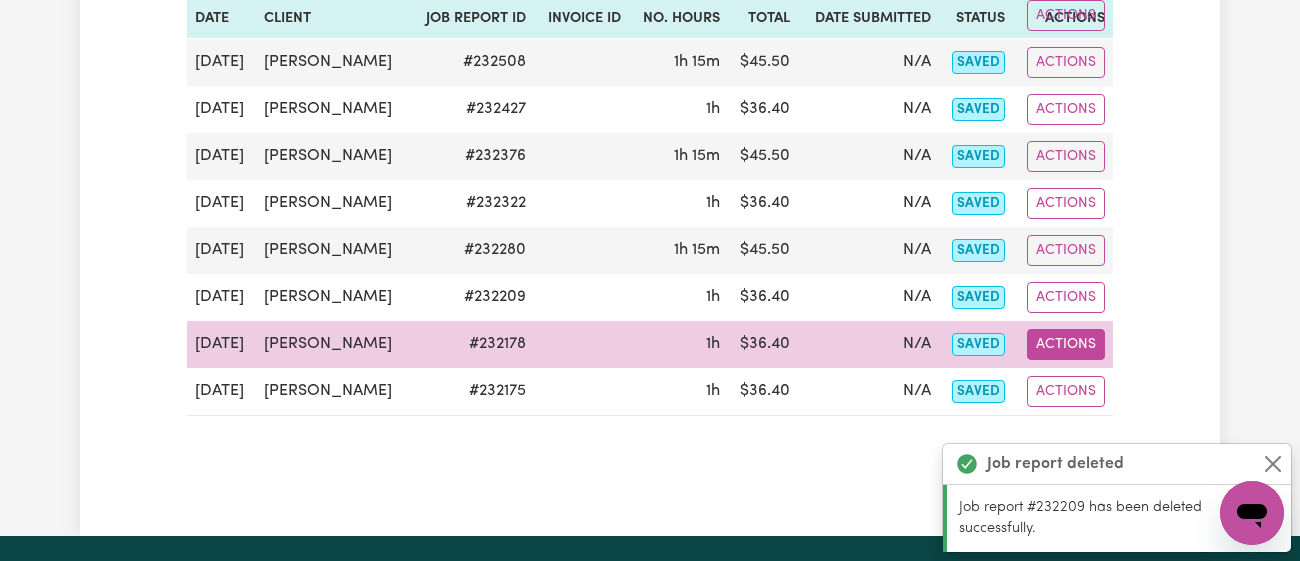 click on "Actions" at bounding box center (1066, 344) 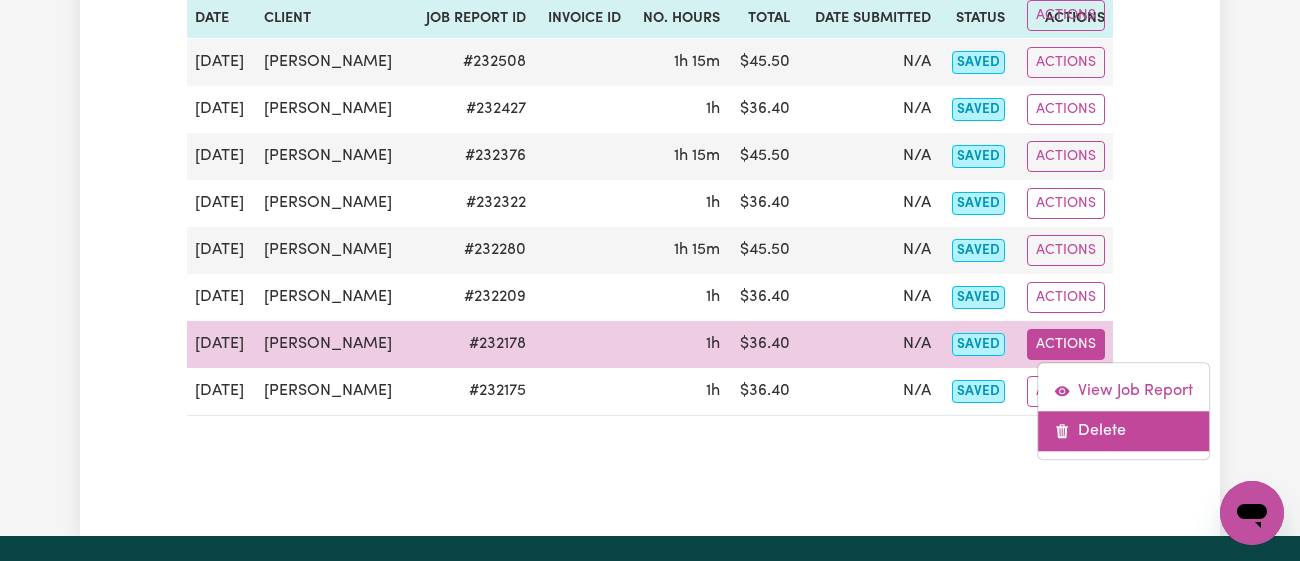 click on "Delete" at bounding box center [1123, 431] 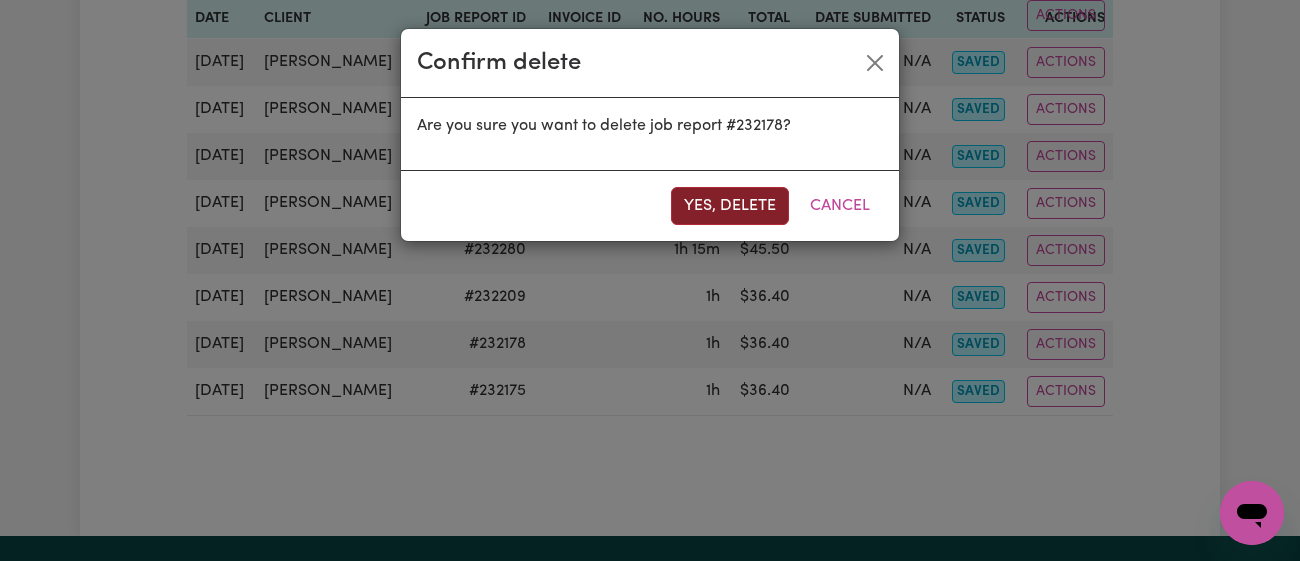 click on "Yes, delete" at bounding box center [730, 206] 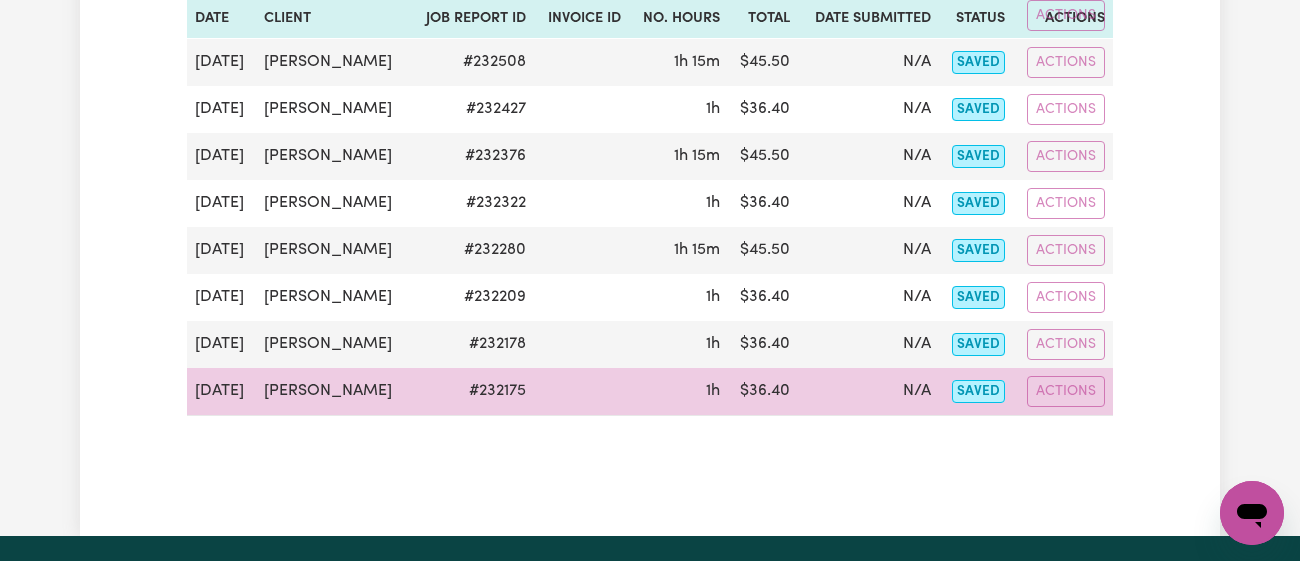 click on "Actions" at bounding box center [1063, 391] 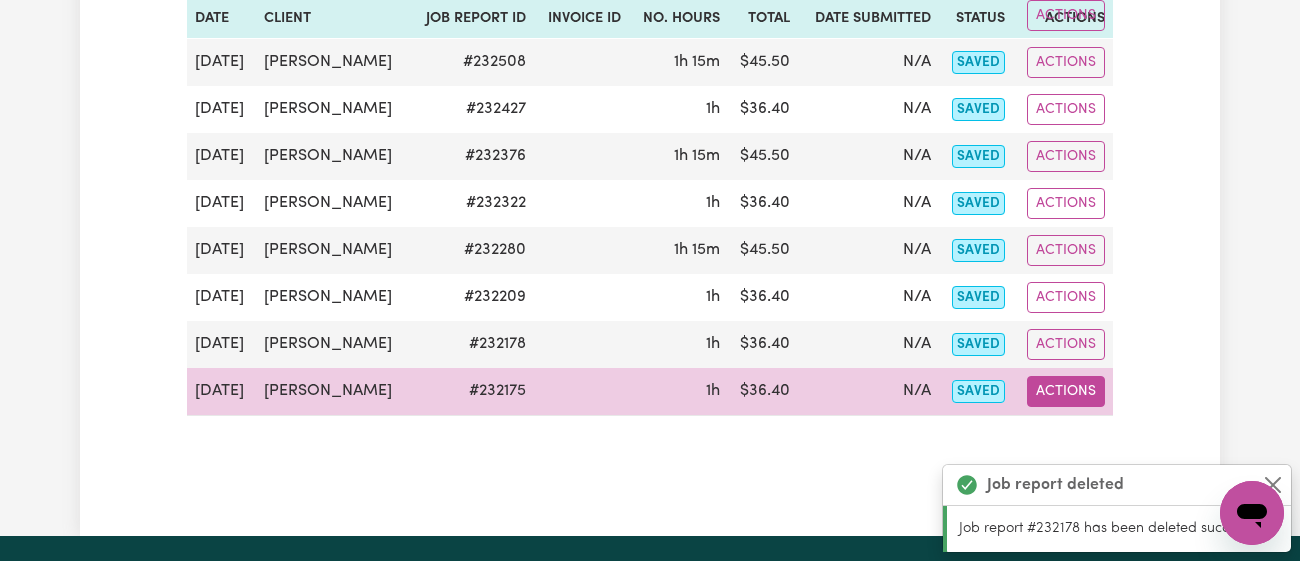 click on "Actions" at bounding box center (1066, 391) 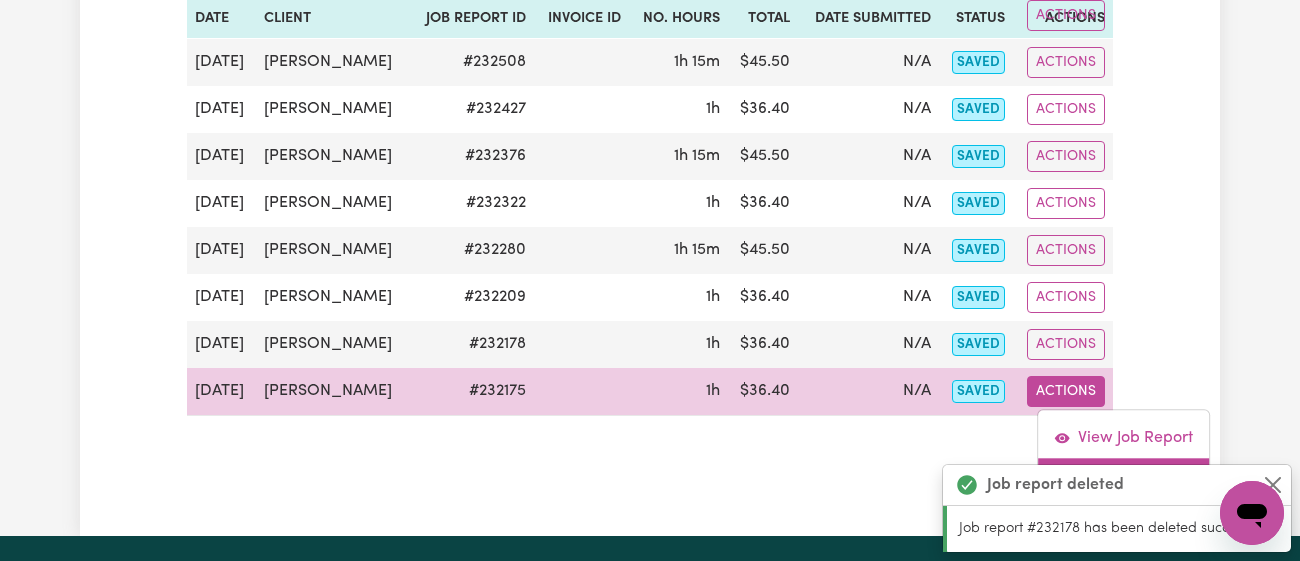 click on "Delete" at bounding box center (1123, 478) 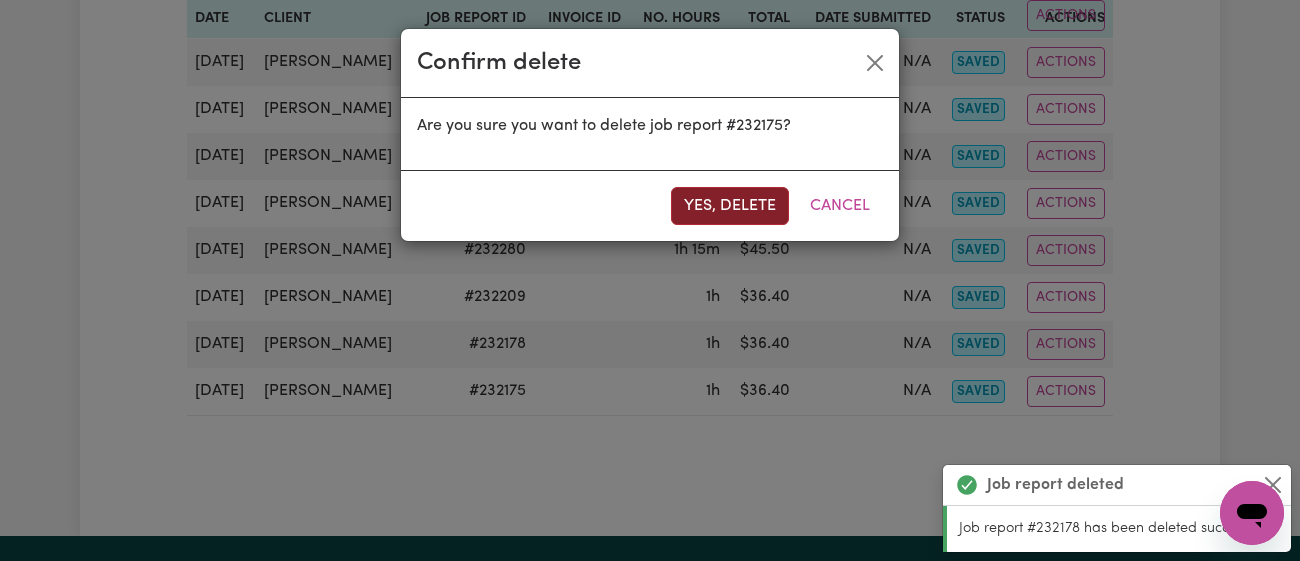 click on "Yes, delete" at bounding box center [730, 206] 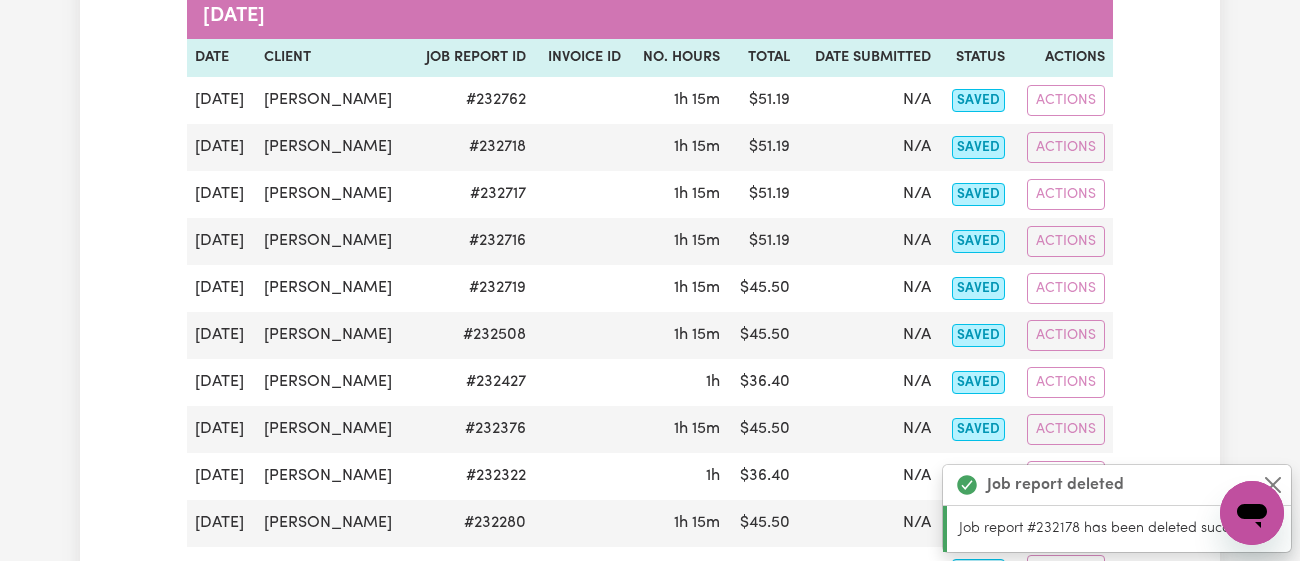 scroll, scrollTop: 0, scrollLeft: 0, axis: both 